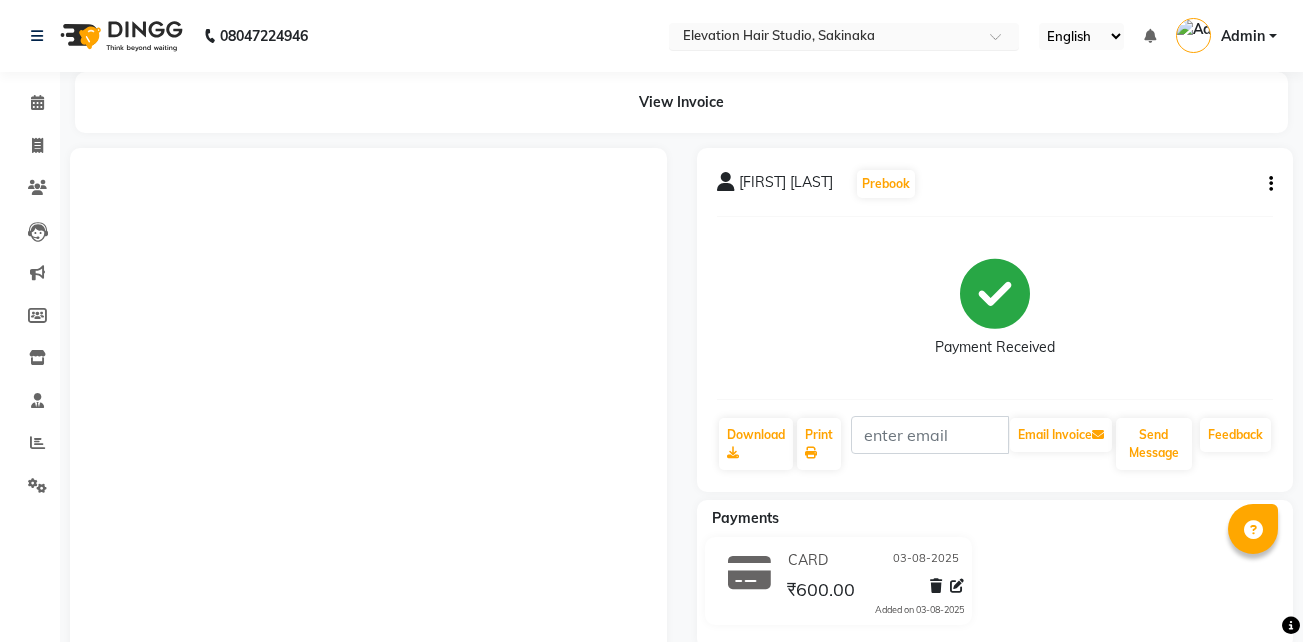 scroll, scrollTop: 0, scrollLeft: 0, axis: both 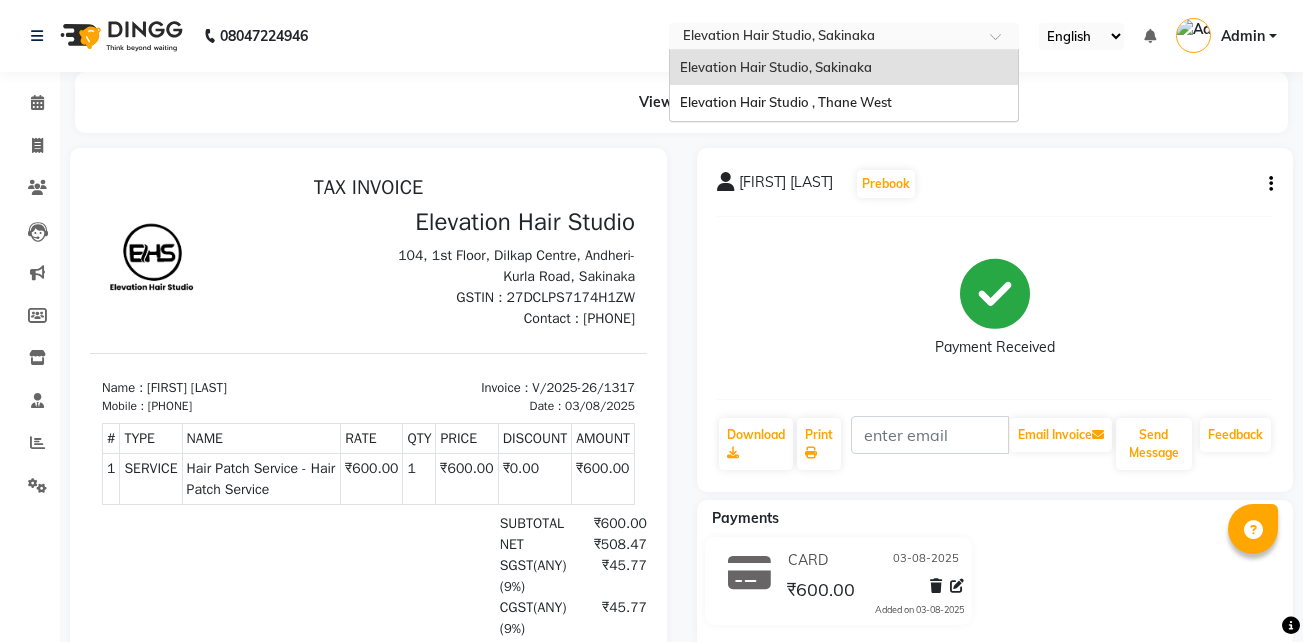 click at bounding box center [824, 38] 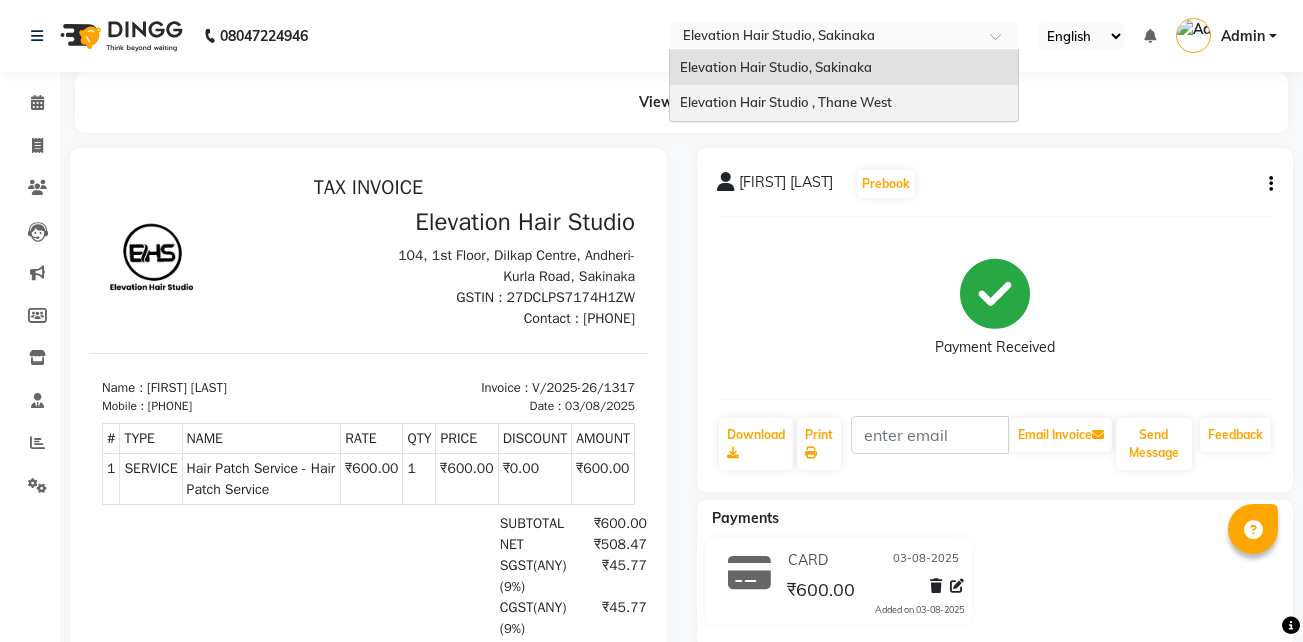 click on "Elevation Hair Studio , Thane West" at bounding box center (786, 102) 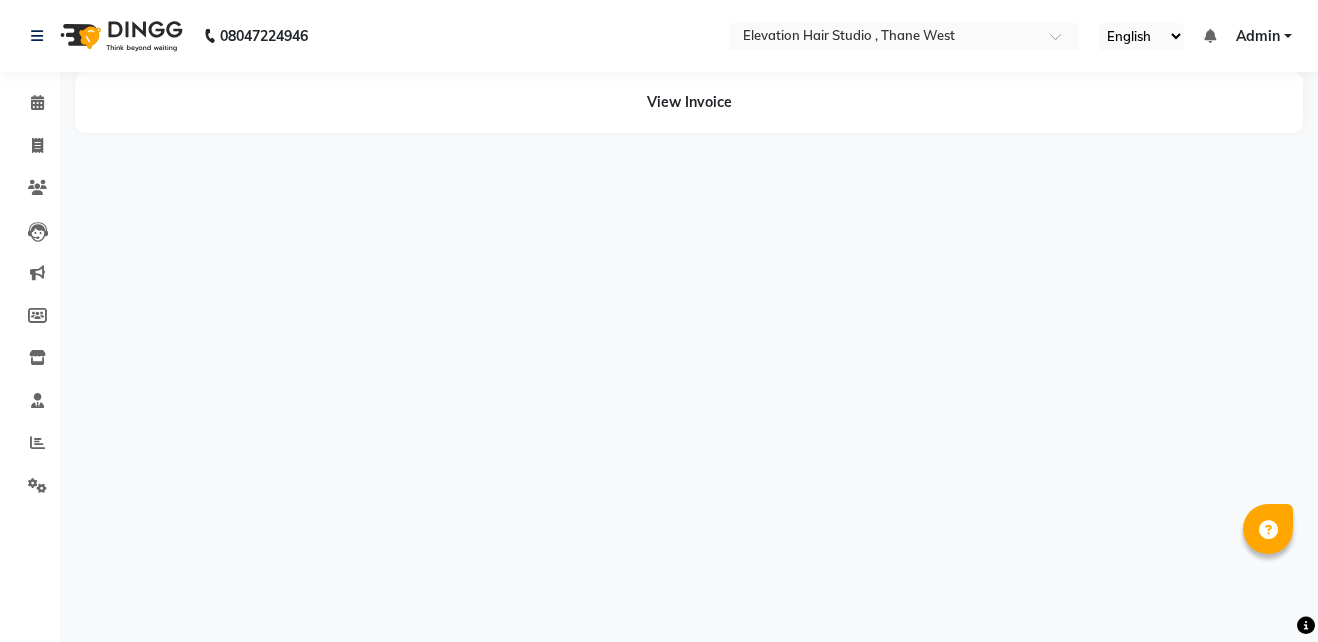 scroll, scrollTop: 0, scrollLeft: 0, axis: both 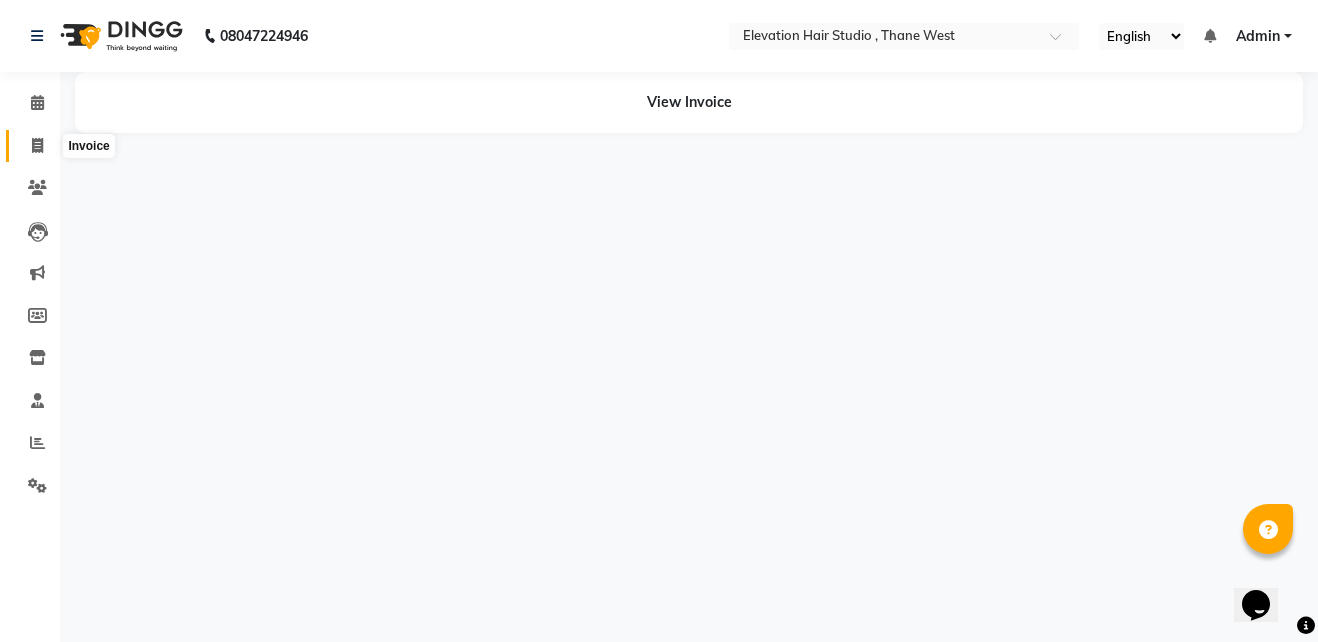 click 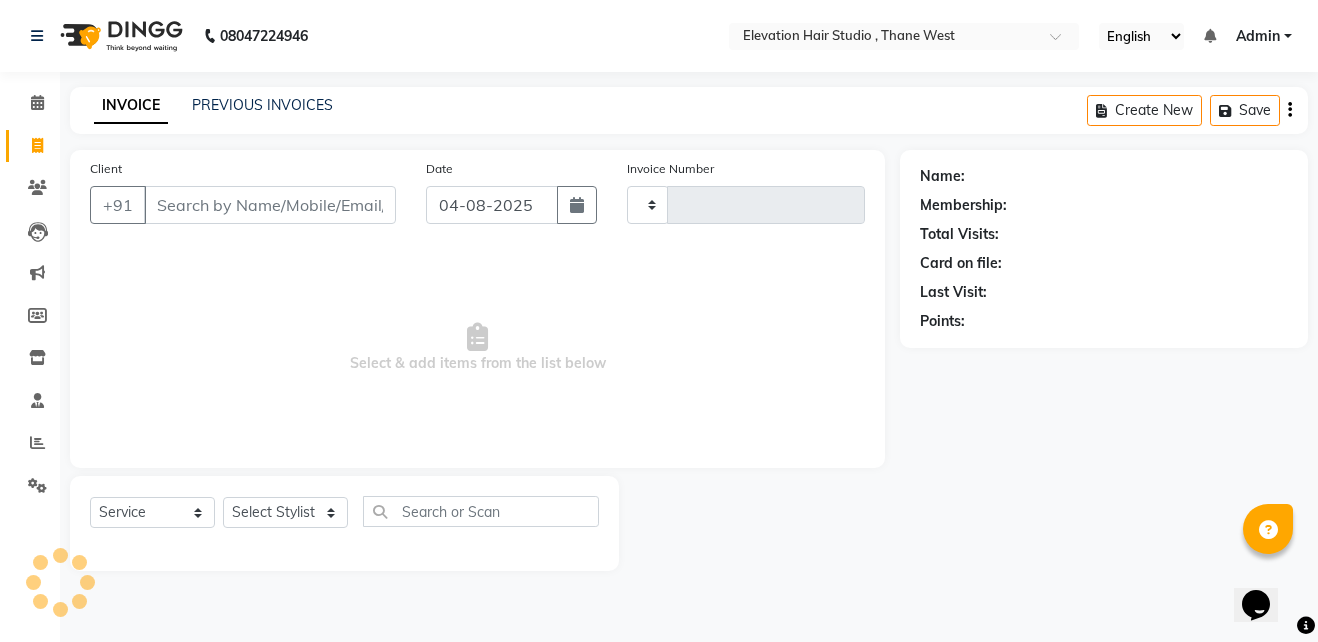 type on "0673" 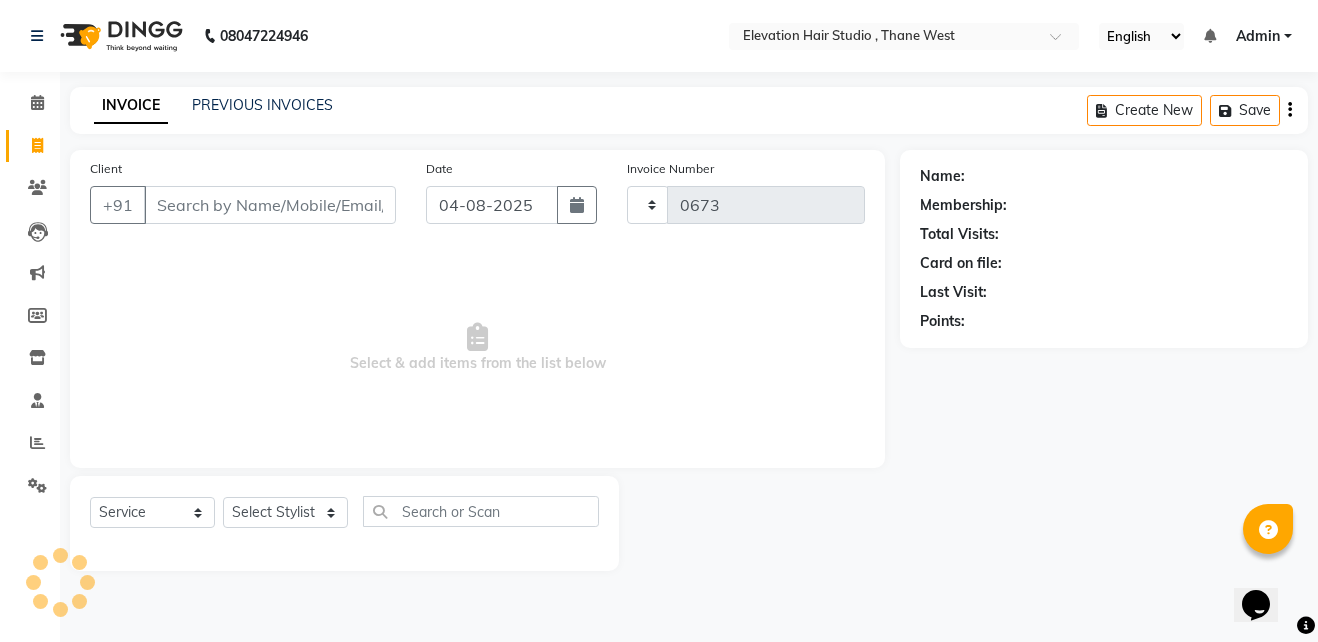 select on "6886" 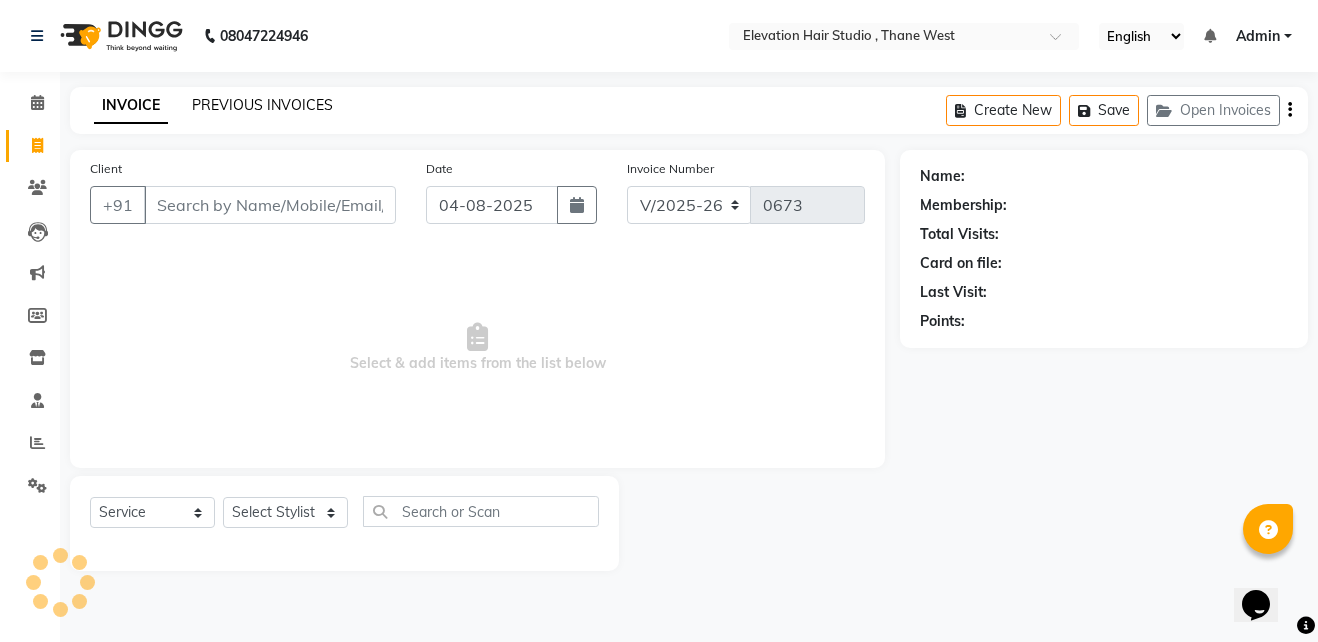 click on "PREVIOUS INVOICES" 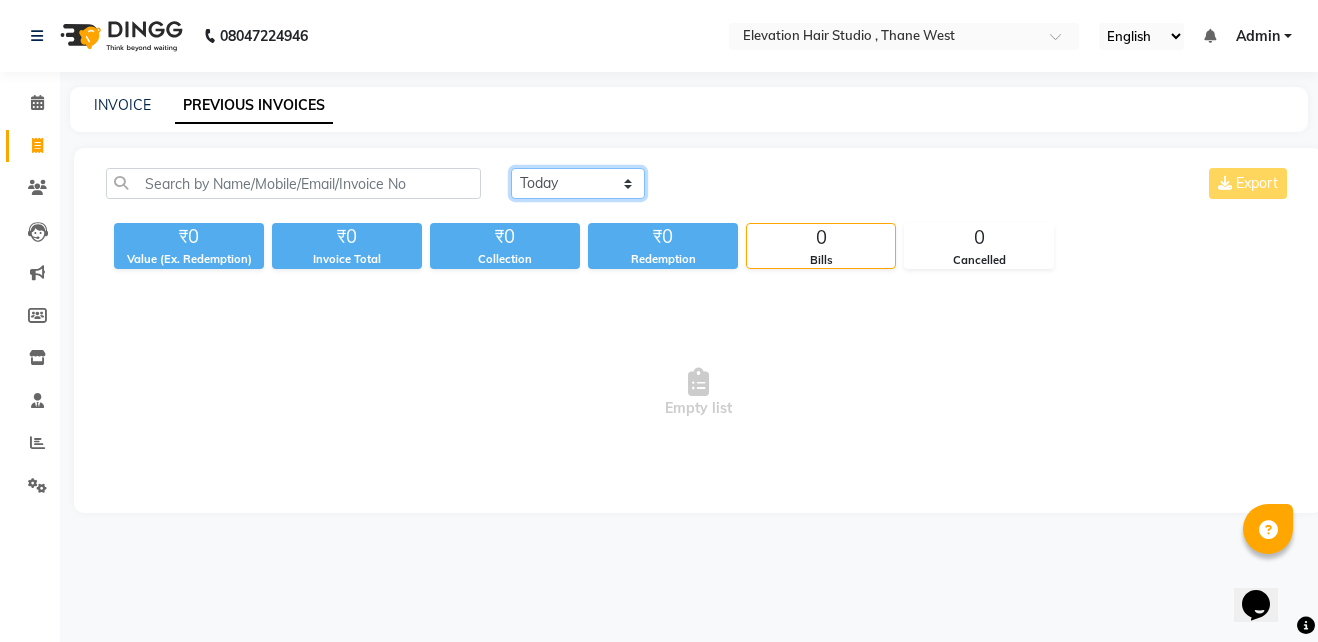 drag, startPoint x: 600, startPoint y: 180, endPoint x: 583, endPoint y: 242, distance: 64.288414 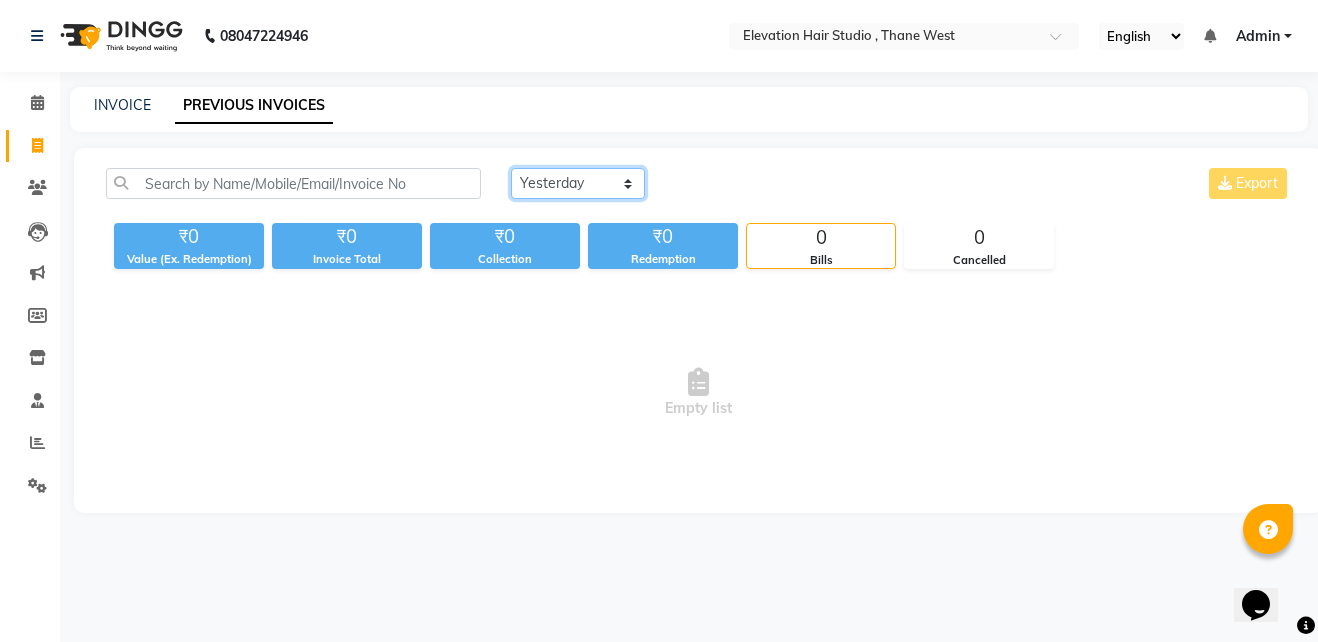 click on "Today Yesterday Custom Range" 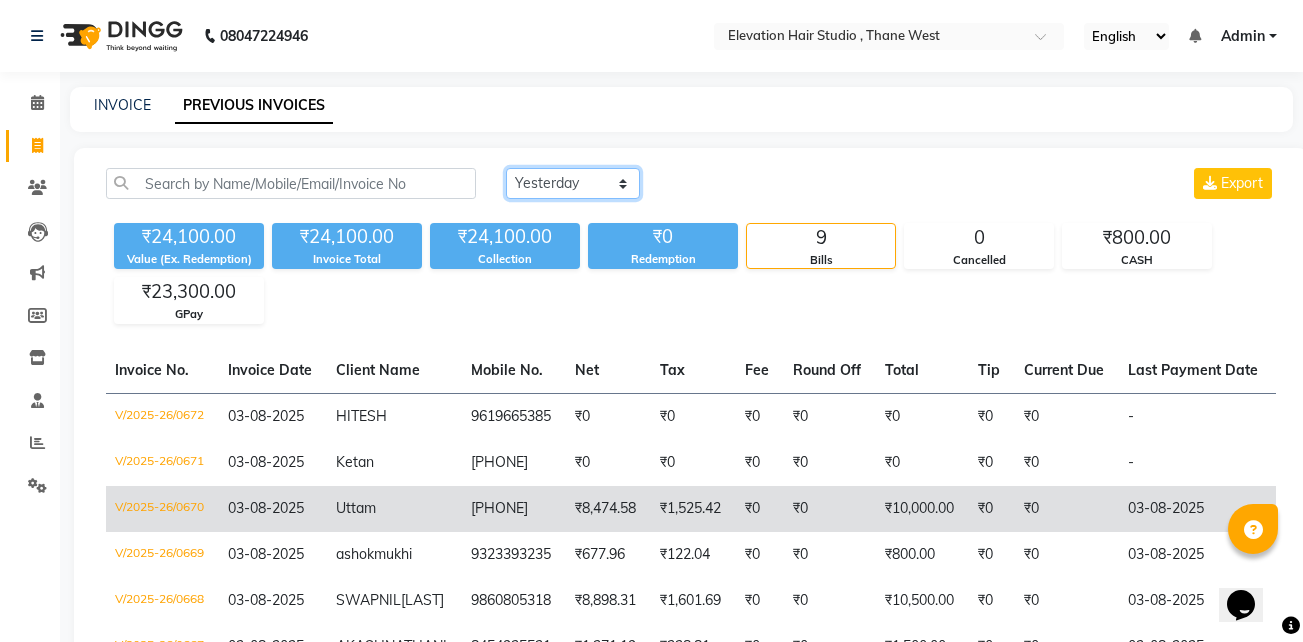 scroll, scrollTop: 0, scrollLeft: 0, axis: both 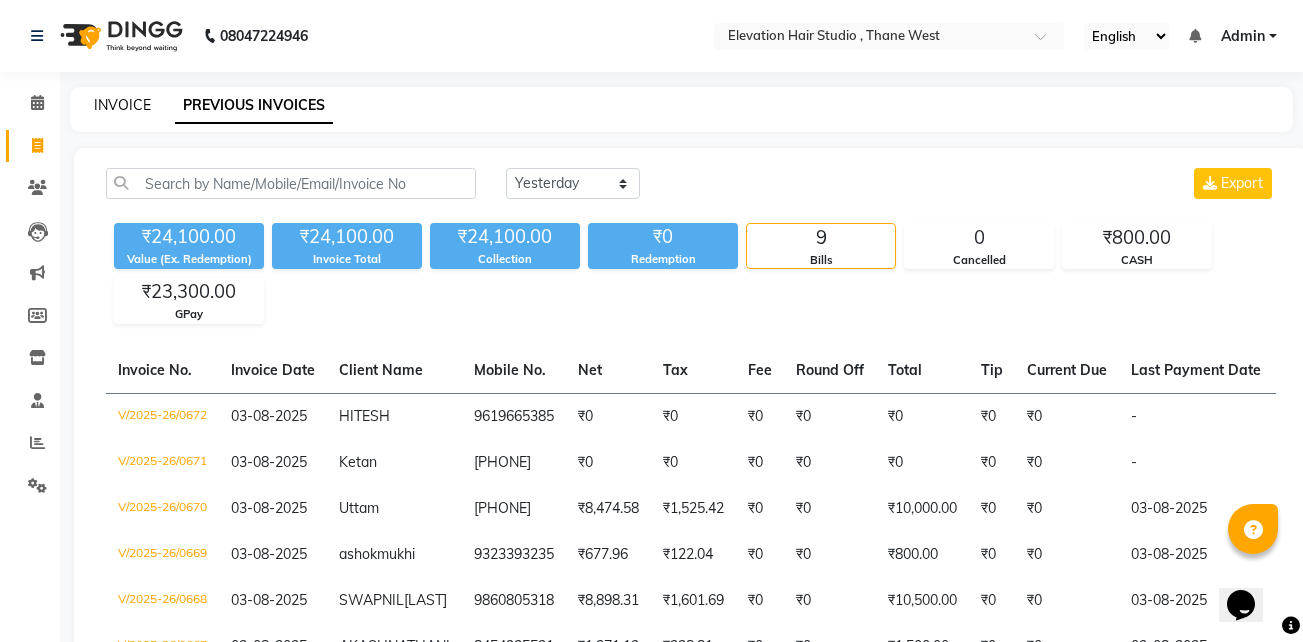 click on "INVOICE" 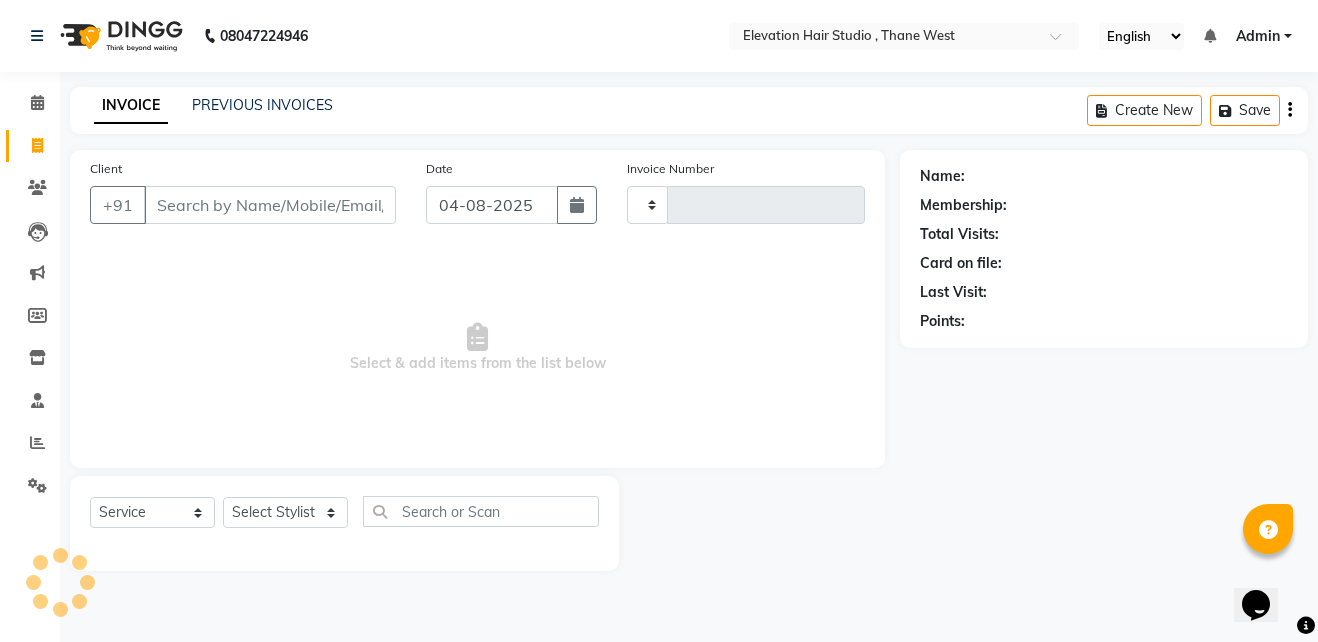 type on "0673" 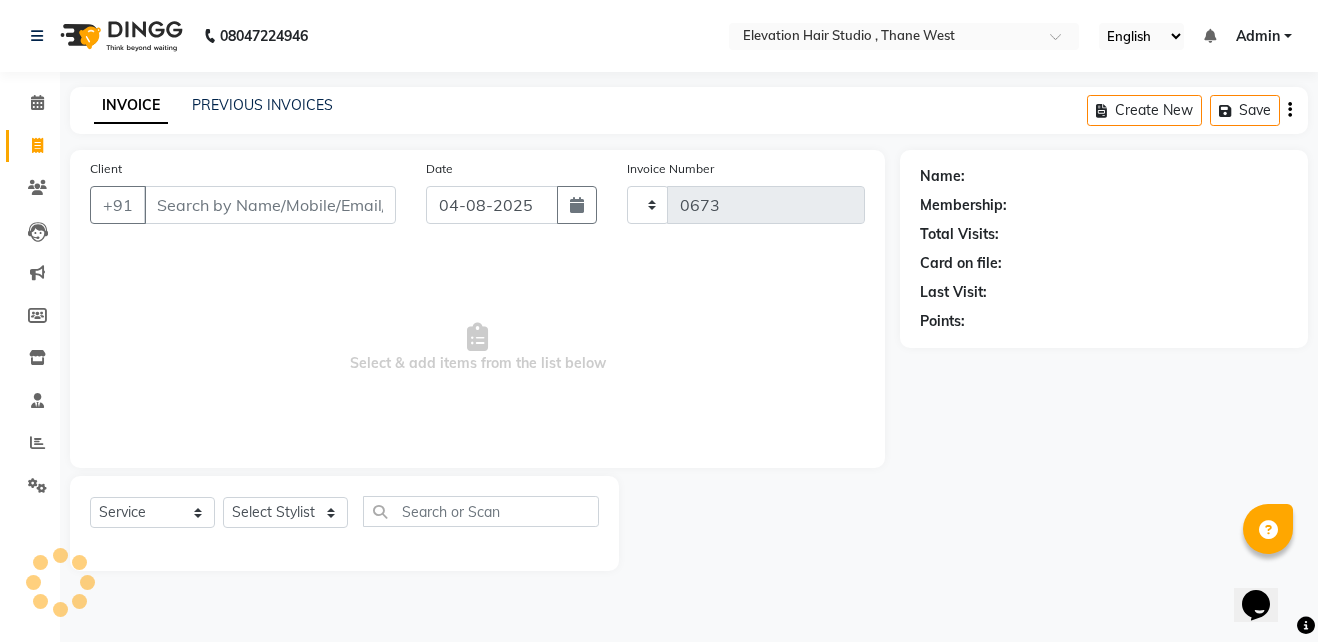 select on "6886" 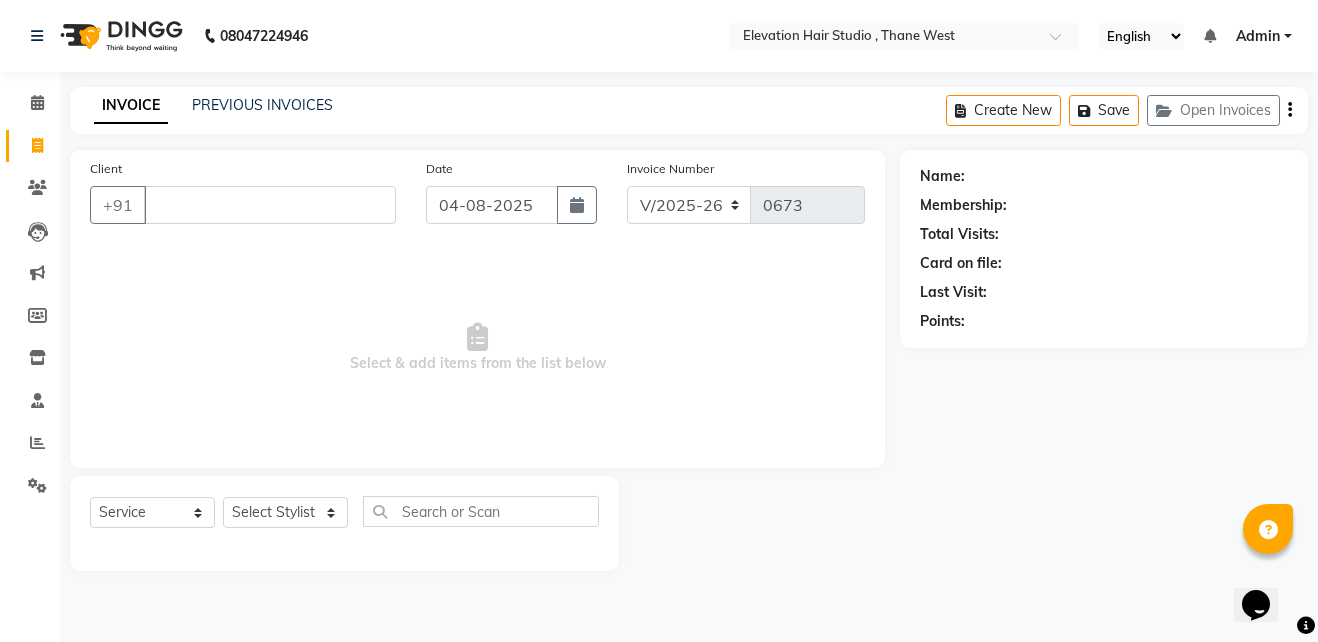 type 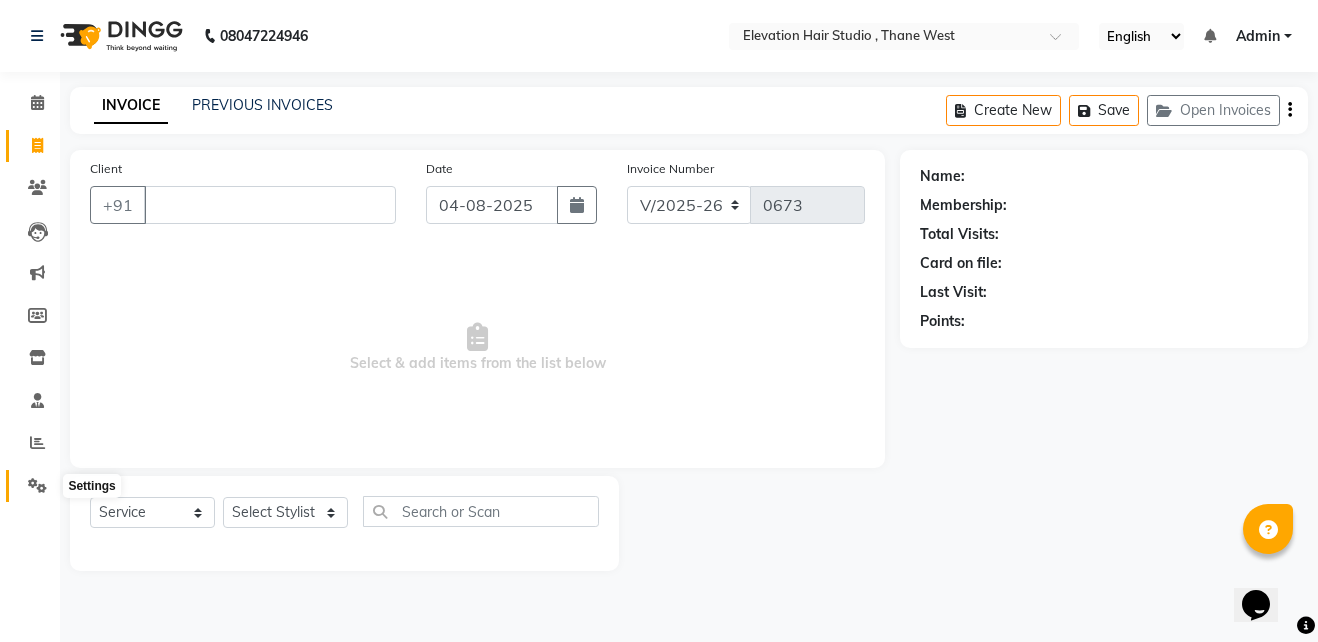 click 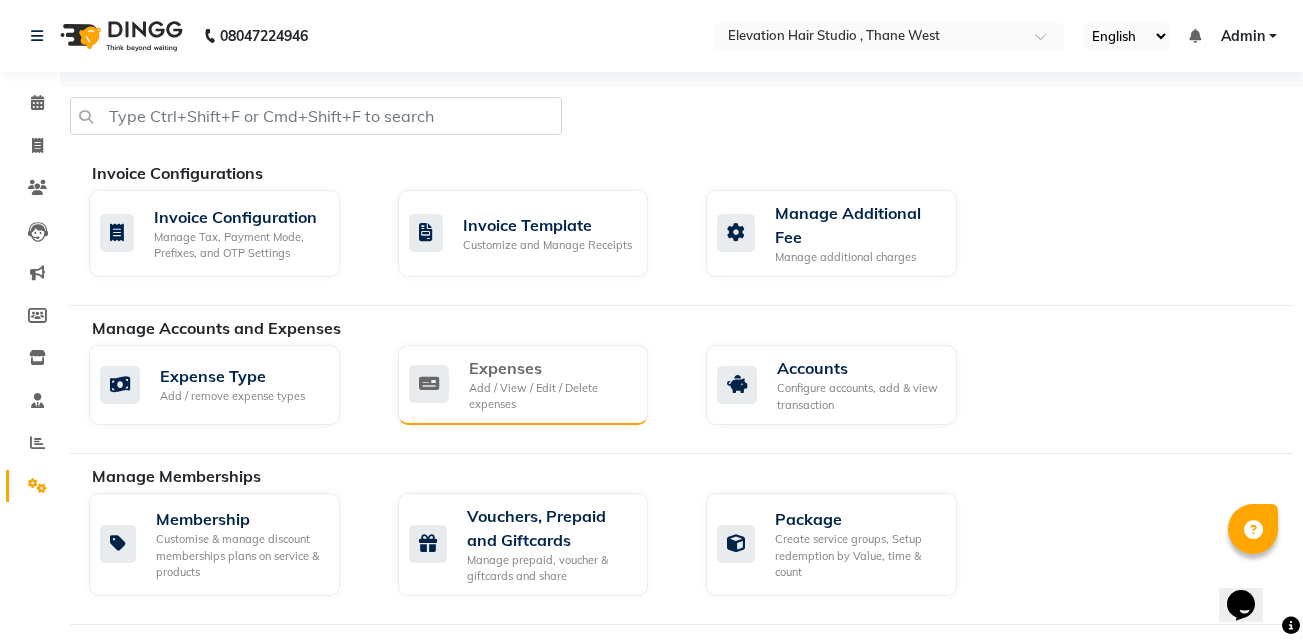 click on "Expenses" 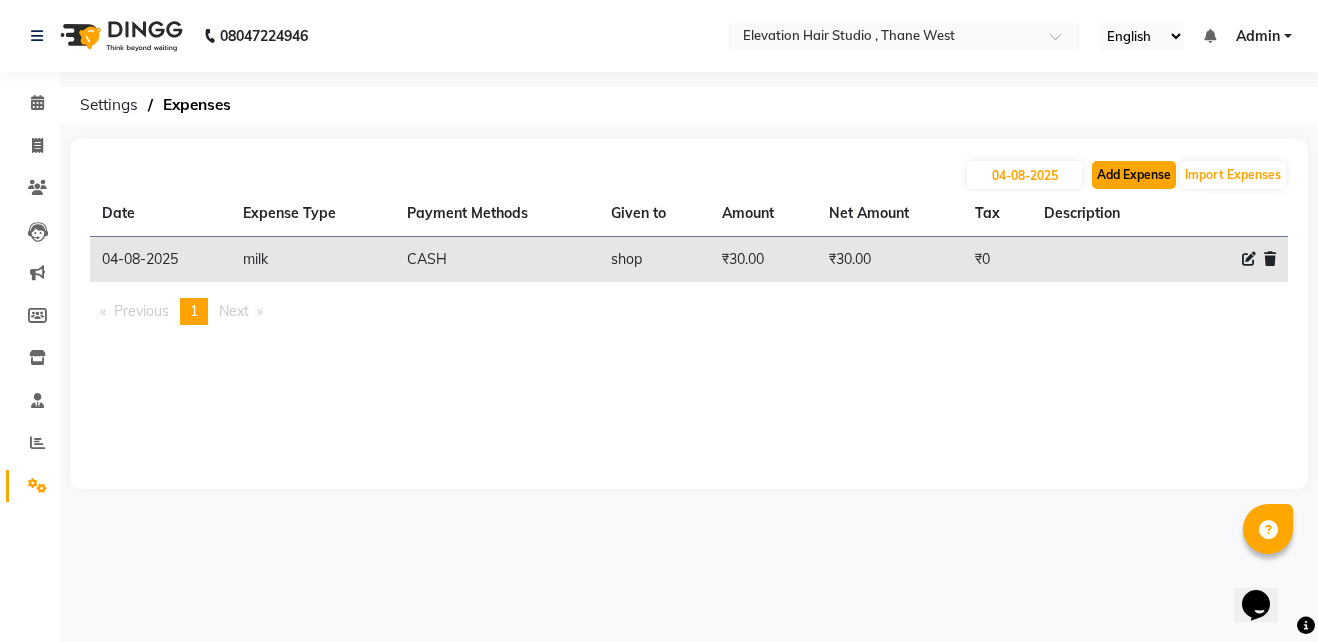click on "Add Expense" 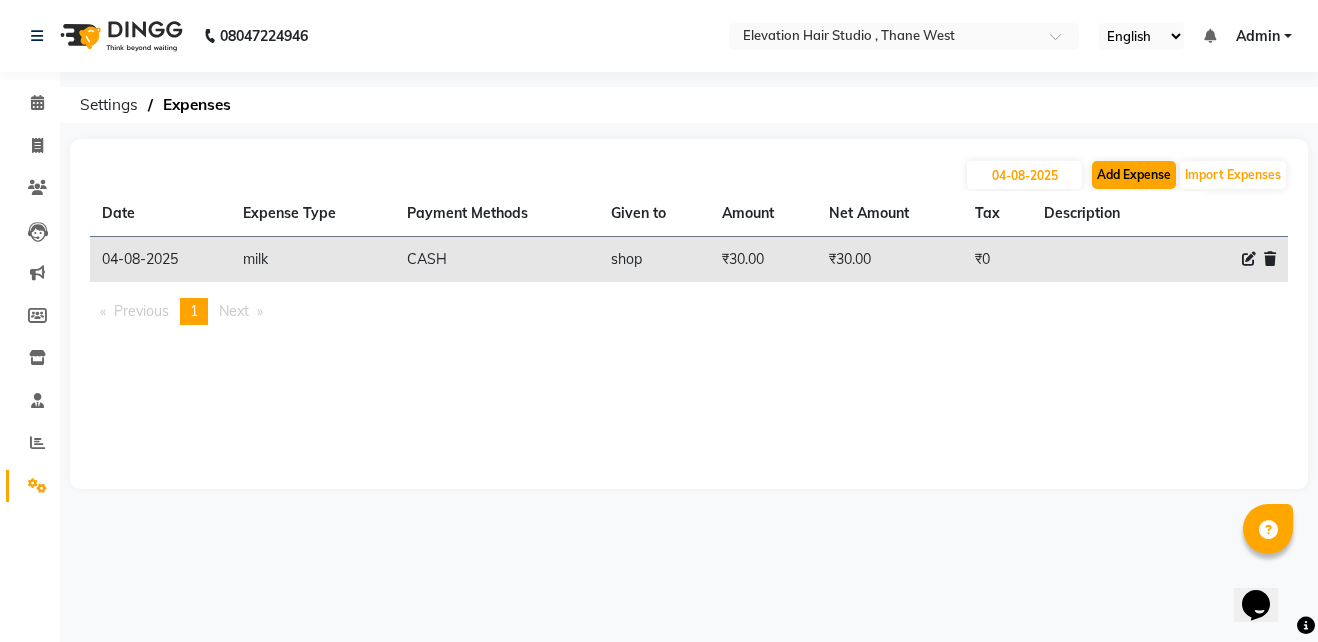 select on "1" 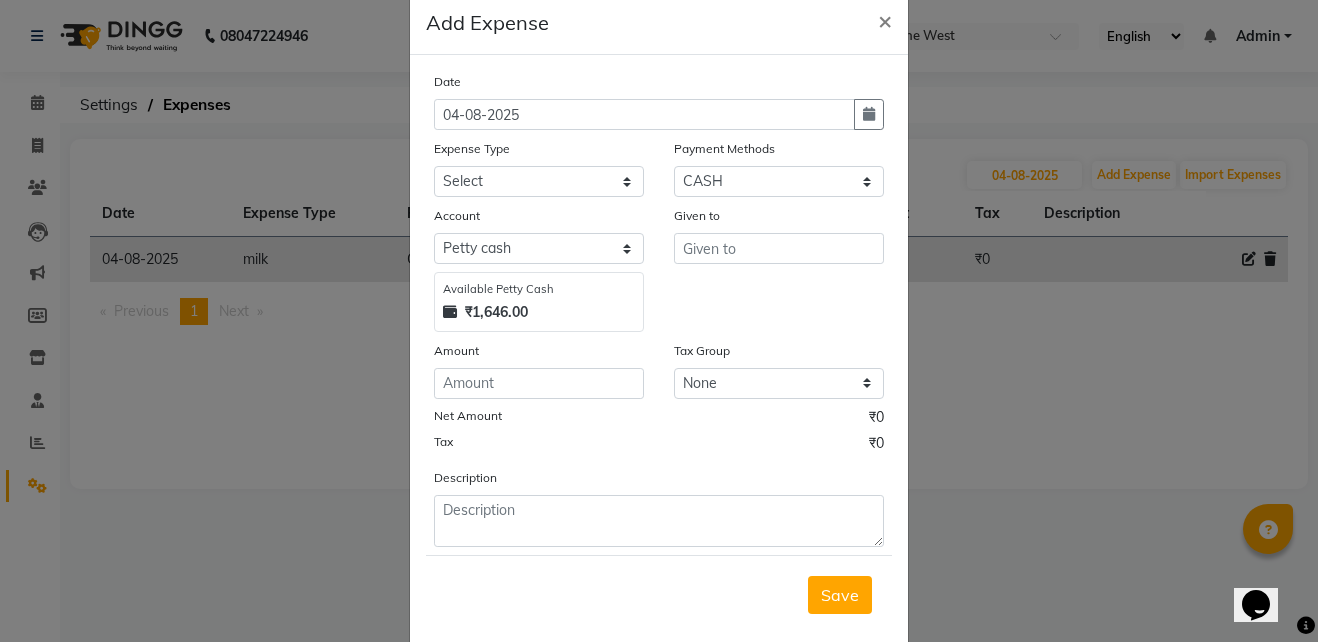 scroll, scrollTop: 34, scrollLeft: 0, axis: vertical 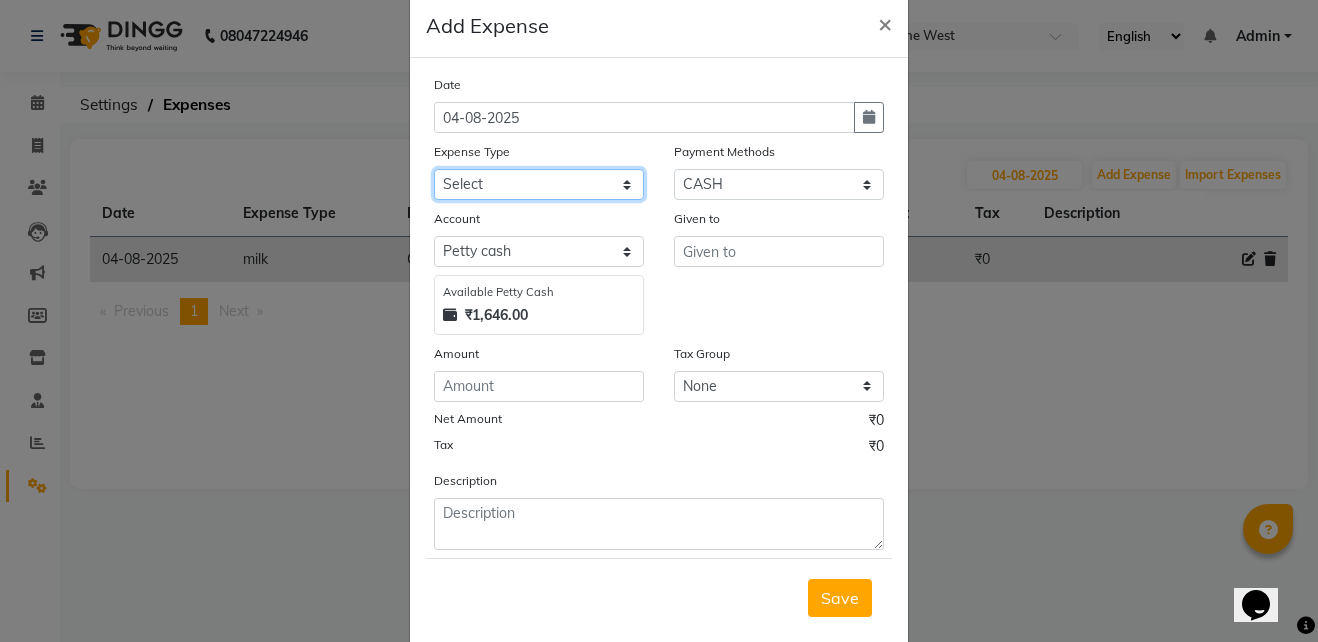 click on "Select AC Adrak Advance Salary agarbatti anees Appron asmoul advance salary Bank charges Car maintenance  CARPENTER Cash Deposited to bank Cash Handed over to Owner cellphone Client Snacks Clinical charges coffee conditioner courier diliptip dustbinplatebottle Equipment extrastuff fridge Fuel glue Govt fee greaser hairpatch hardware Incentive Insurance International purchase israil key lead light bill Loan Repayment Maintenance Marketing medicine milk Miscellaneous MRA ola Other paddlebrush PAINTER Pantry plumber Product product recharge rehman Rent Salary salary salary sandwich shampoo Staff Snacks sugar TAPE Tax Tea & Refreshment tissue towel trolly Utilities velocity VIDEO water web side WEFAST wireboard xerox" 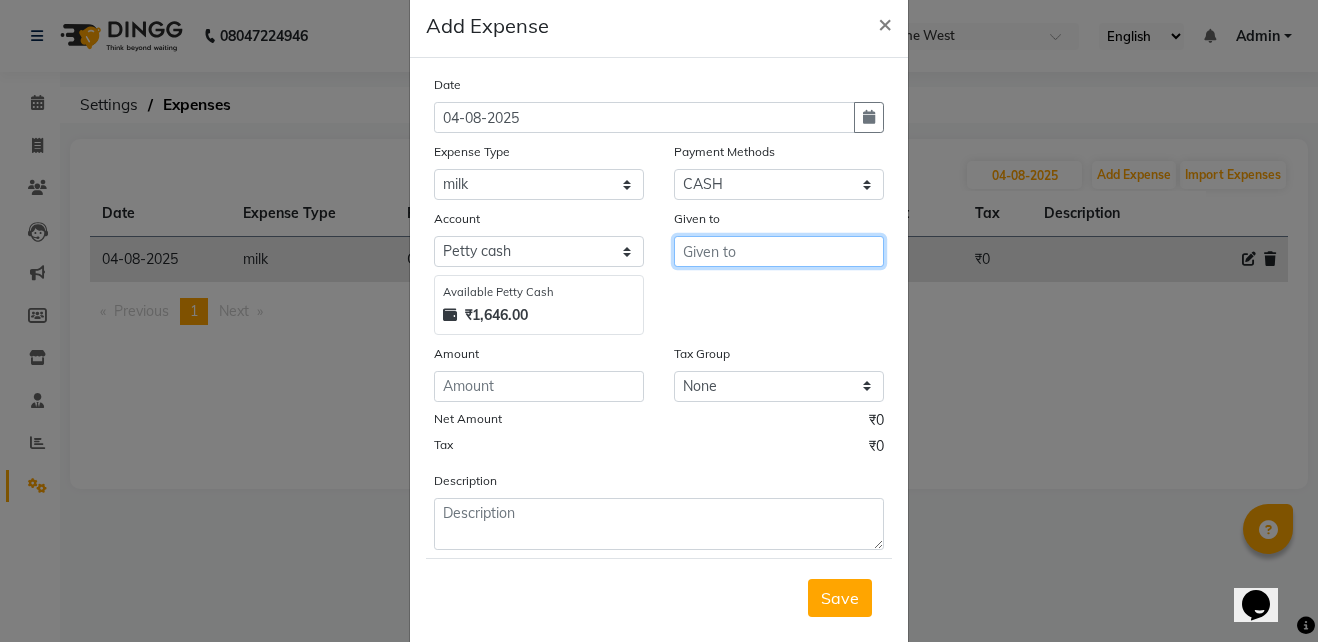 click at bounding box center [779, 251] 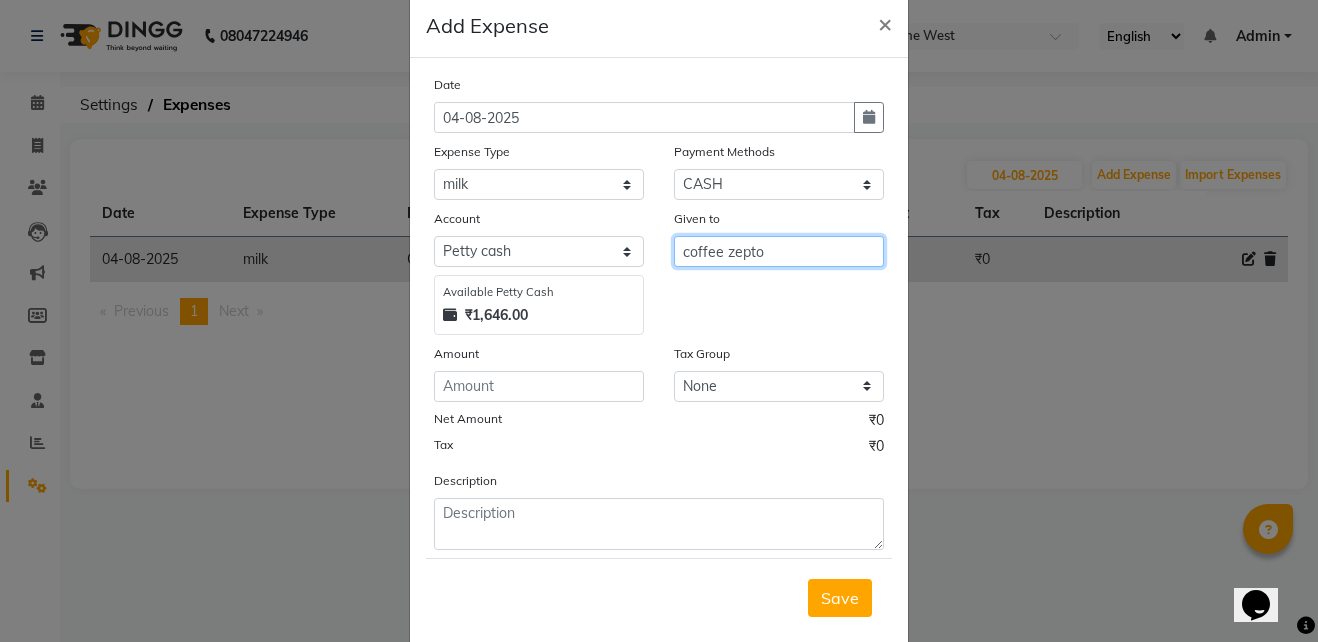type on "coffee zepto" 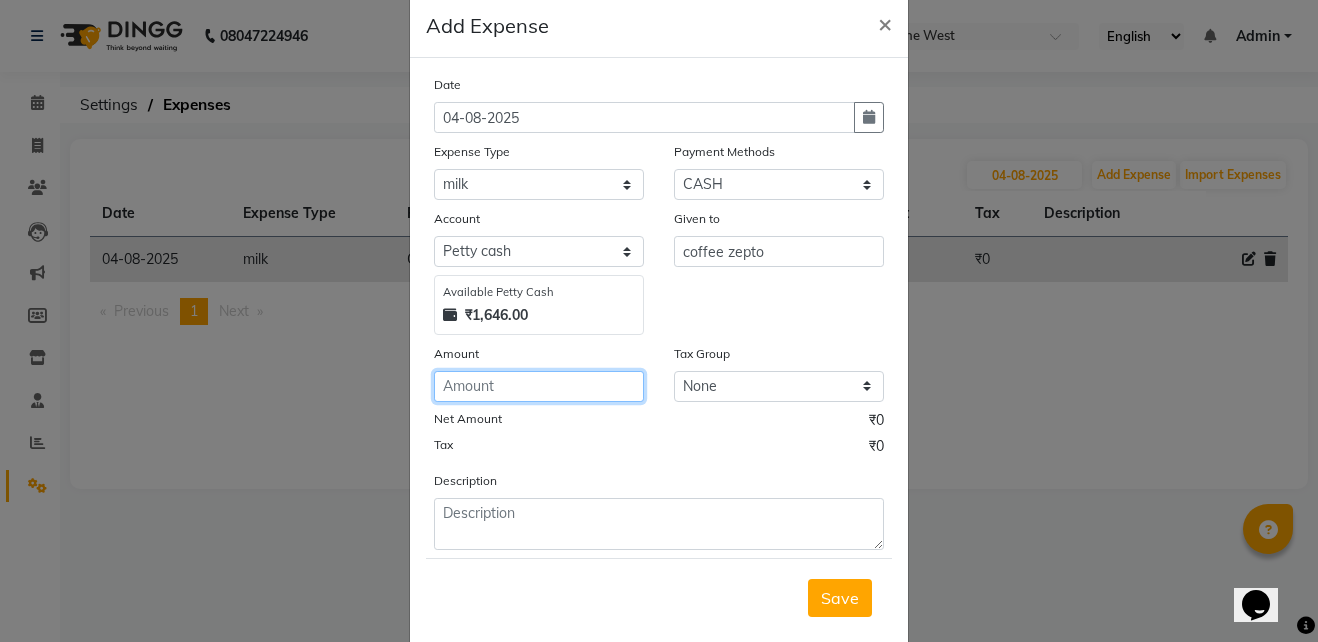 click 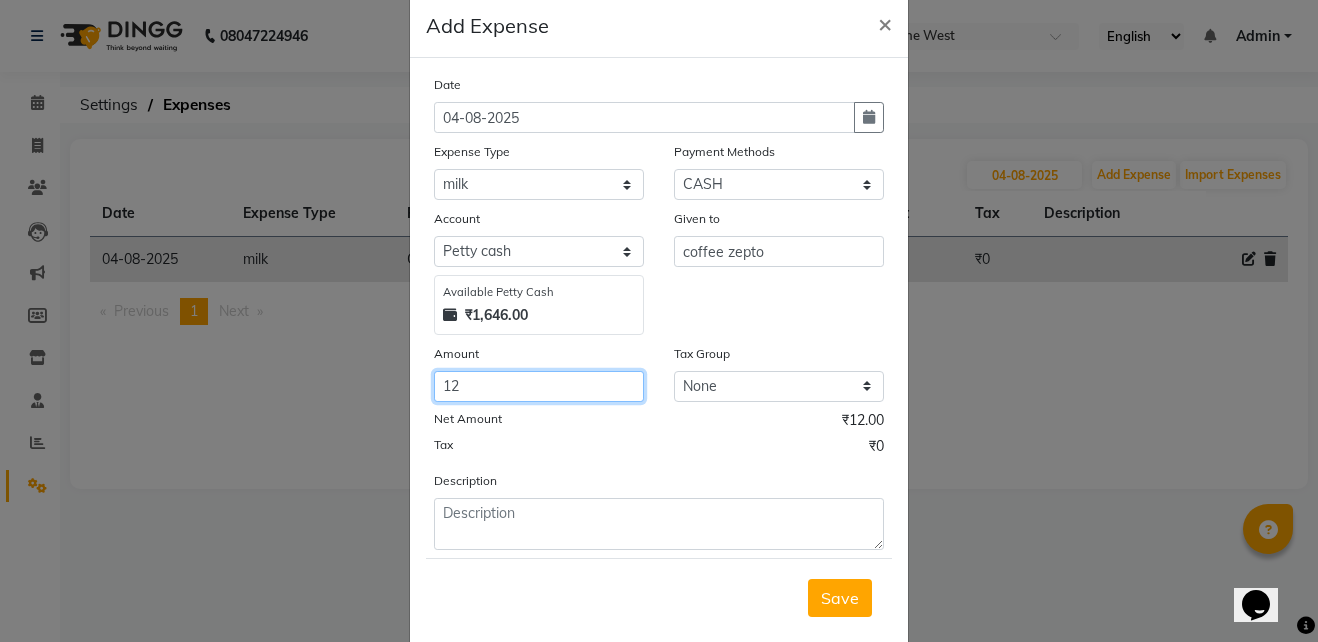 type on "1" 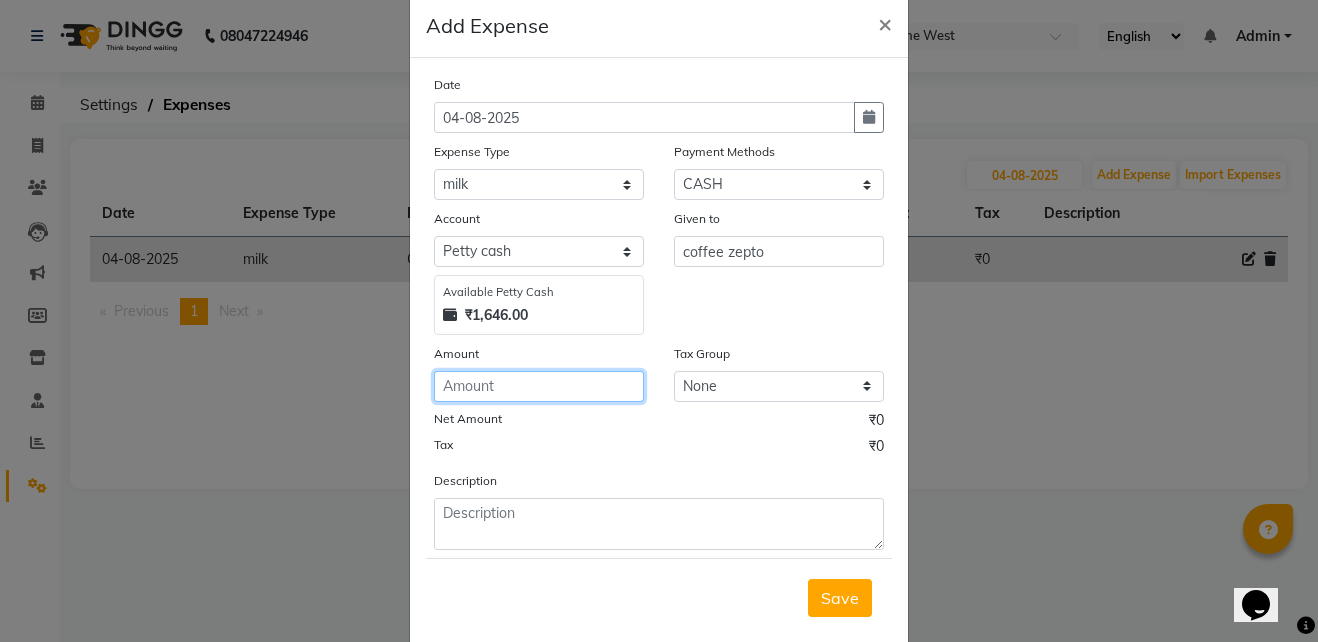 type on "2" 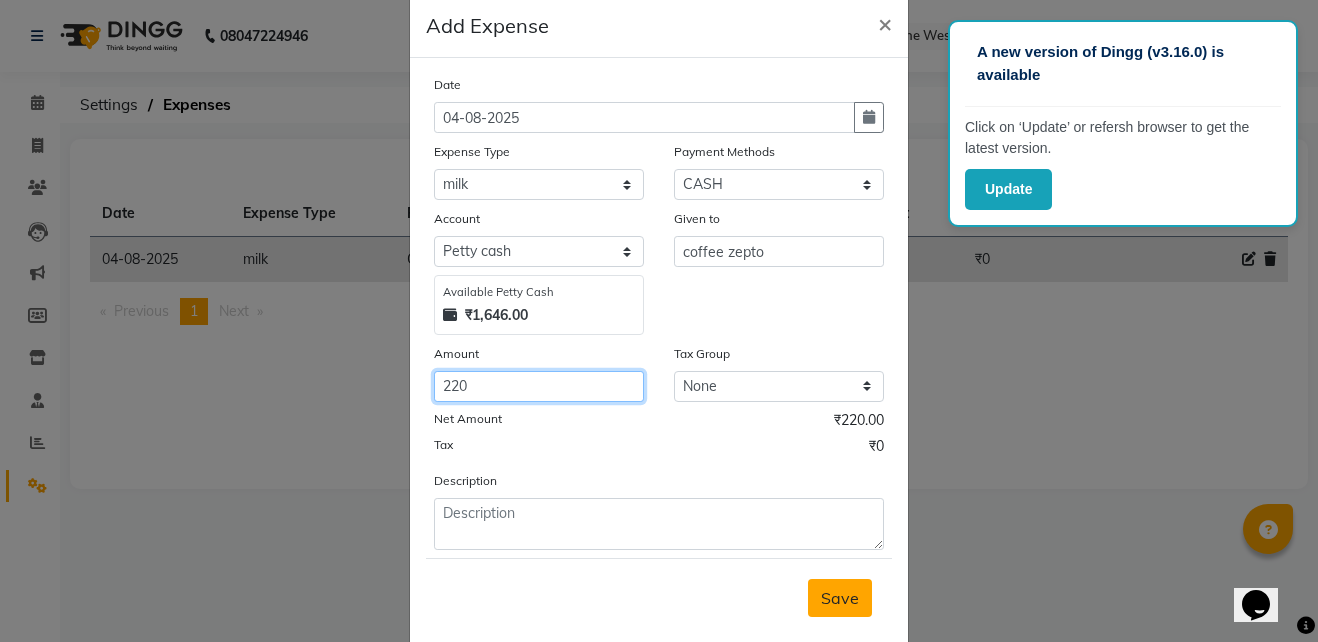 type on "220" 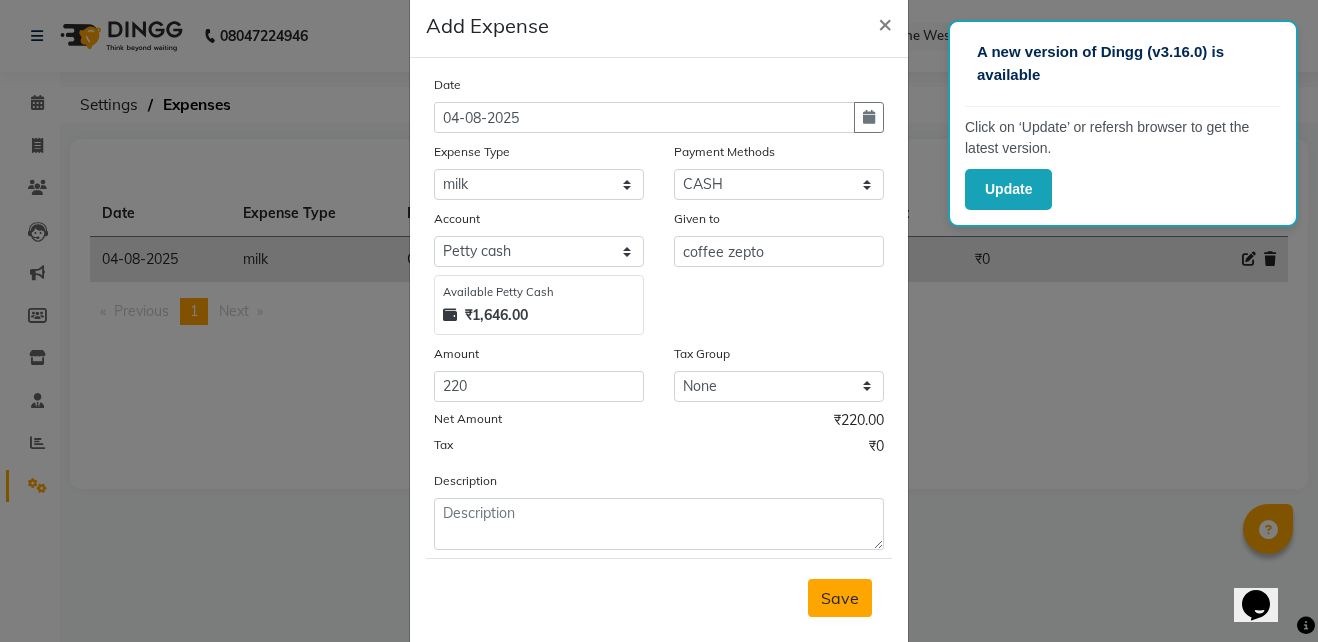 click on "Save" at bounding box center [840, 598] 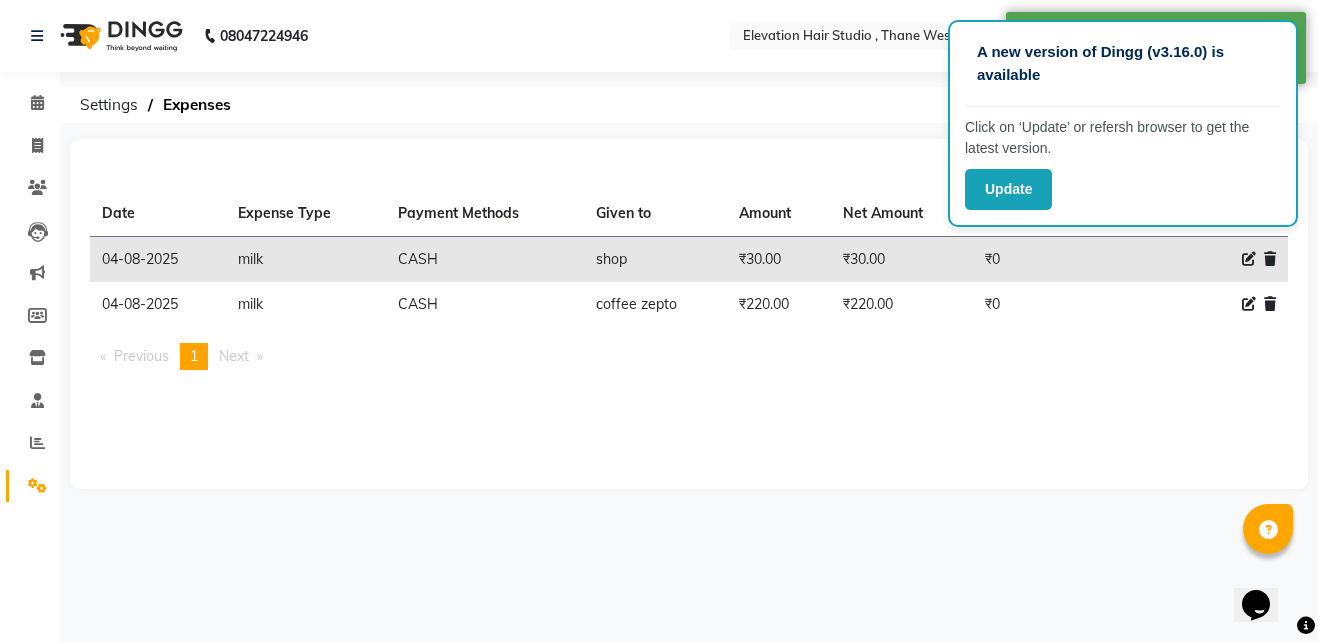 click 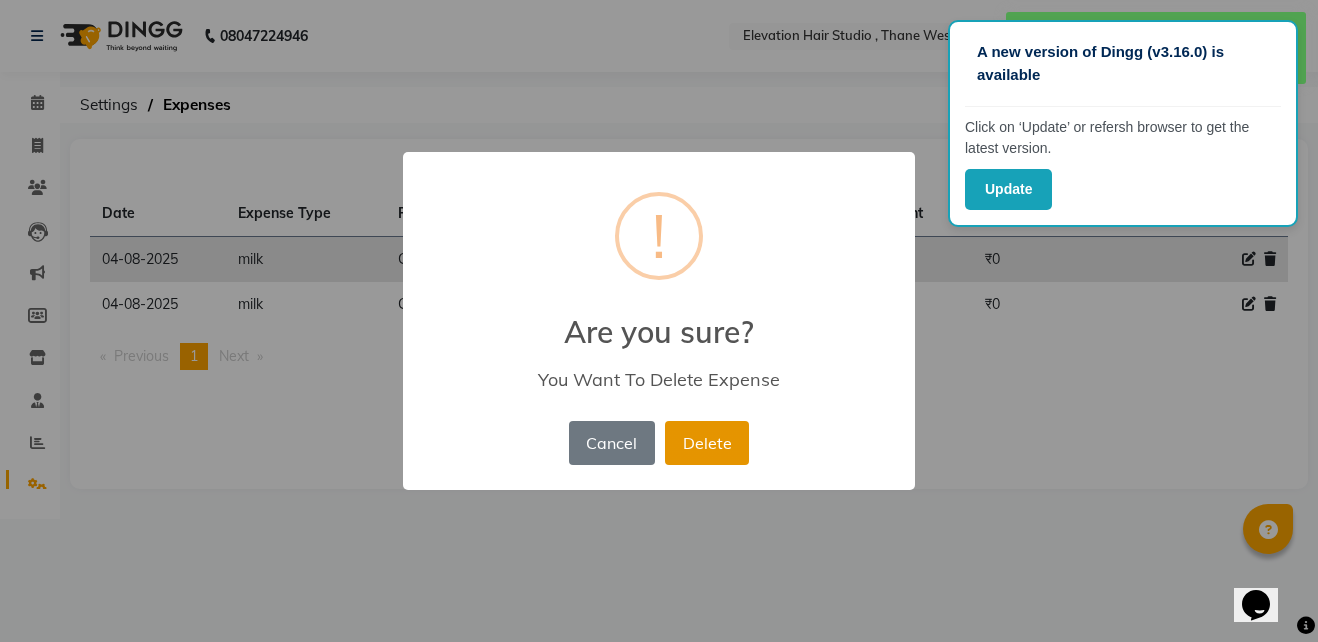 click on "Delete" at bounding box center [707, 443] 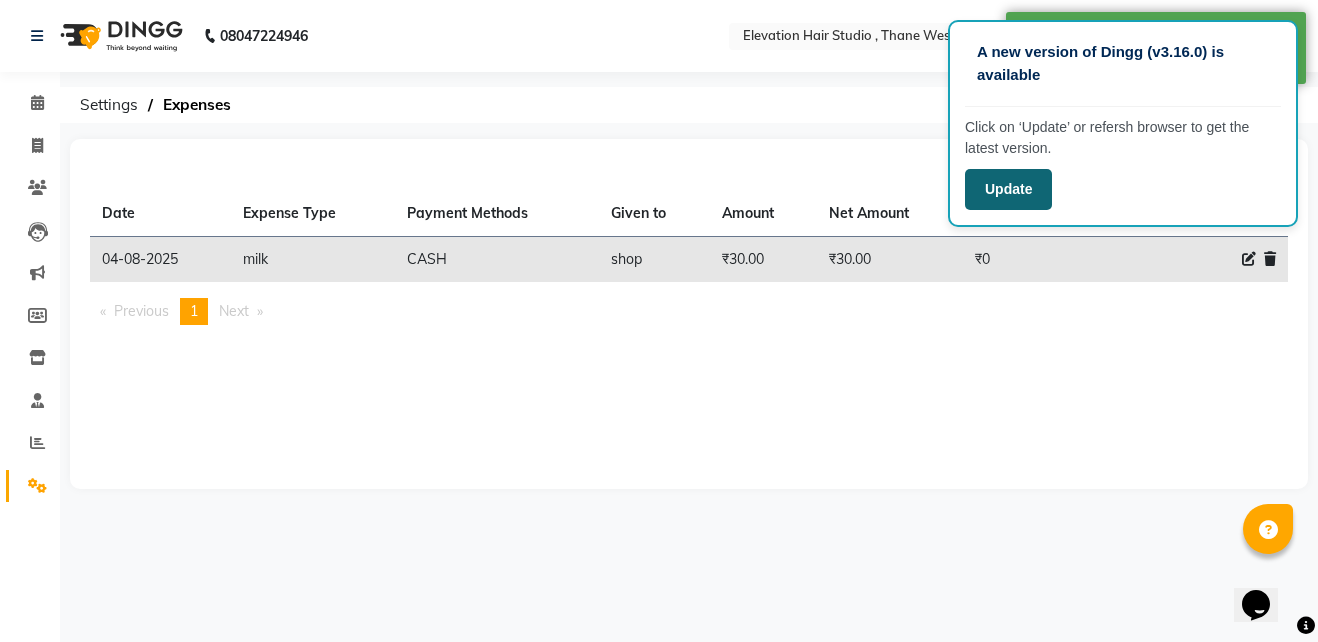 click on "Update" 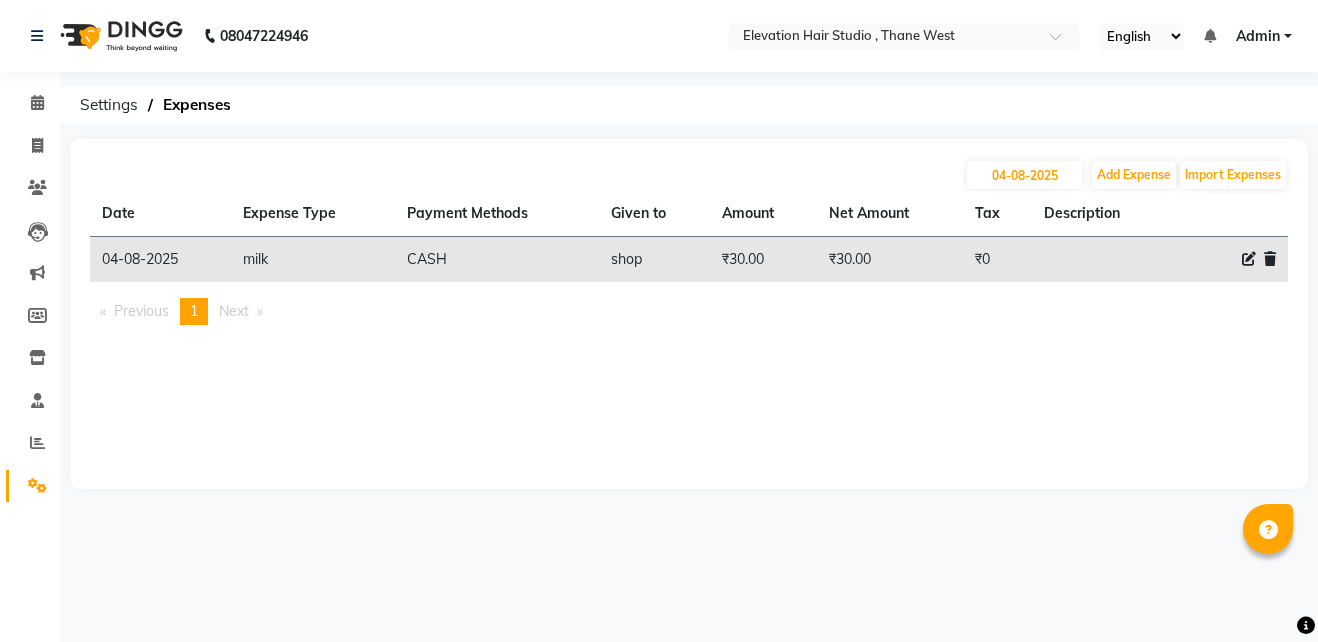 scroll, scrollTop: 0, scrollLeft: 0, axis: both 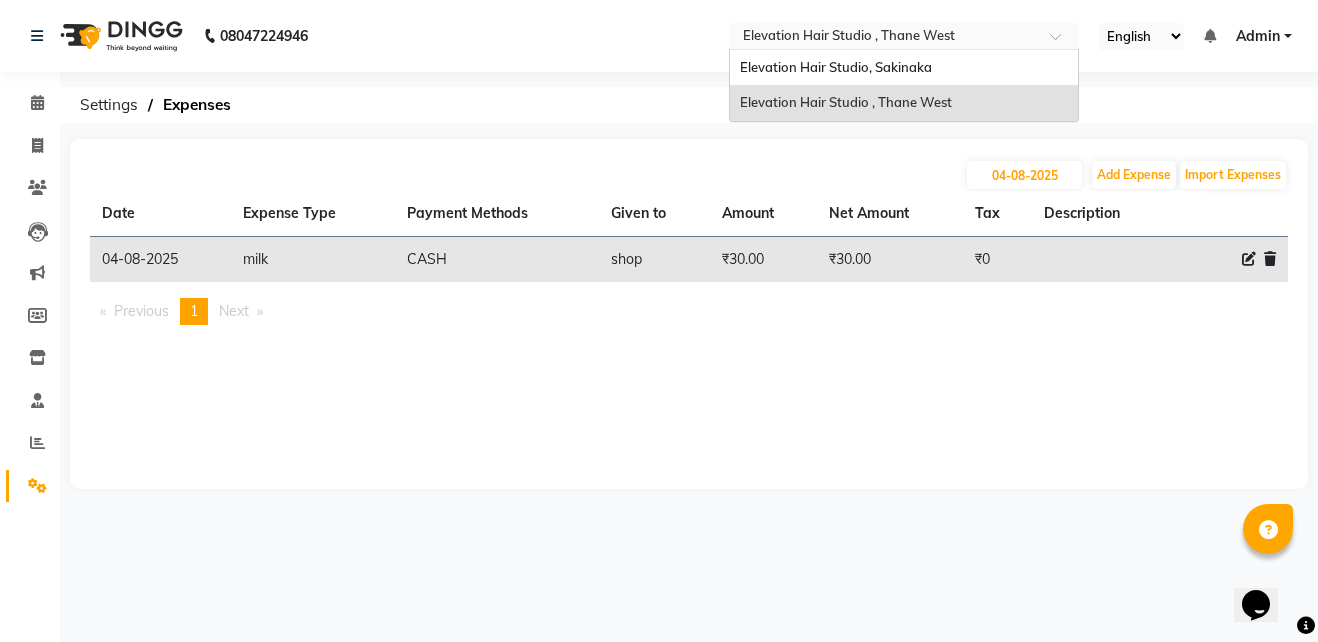 click at bounding box center (884, 38) 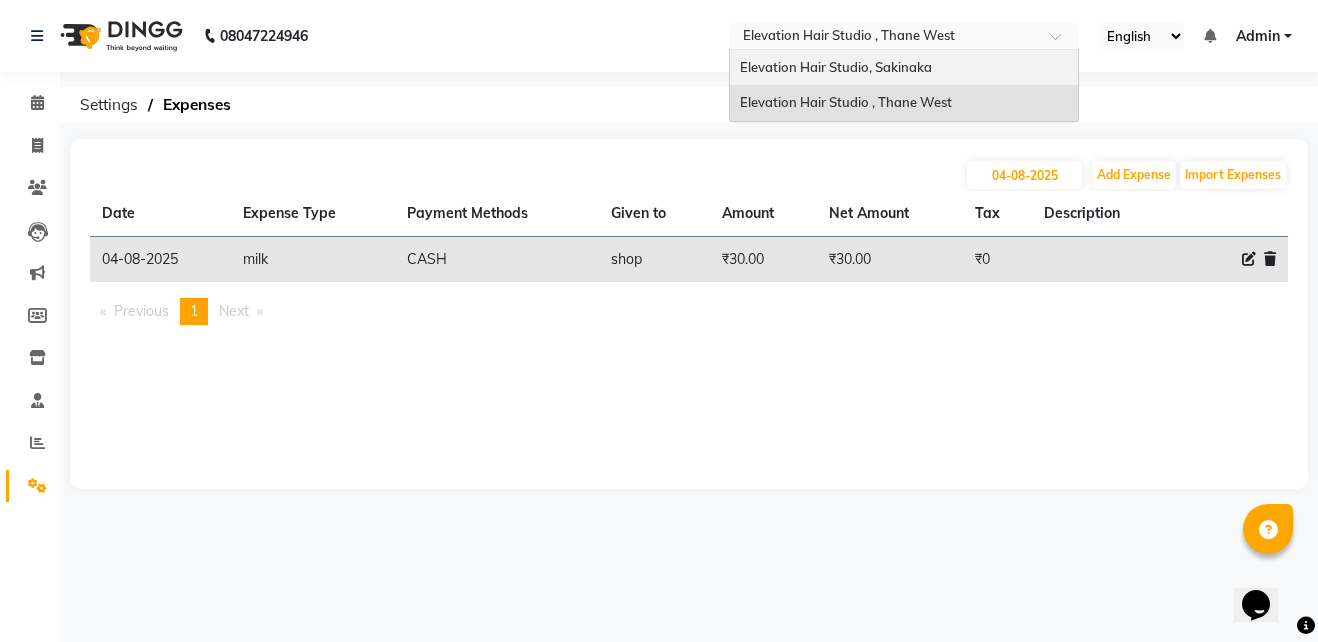 click on "Elevation Hair Studio, Sakinaka" at bounding box center (904, 68) 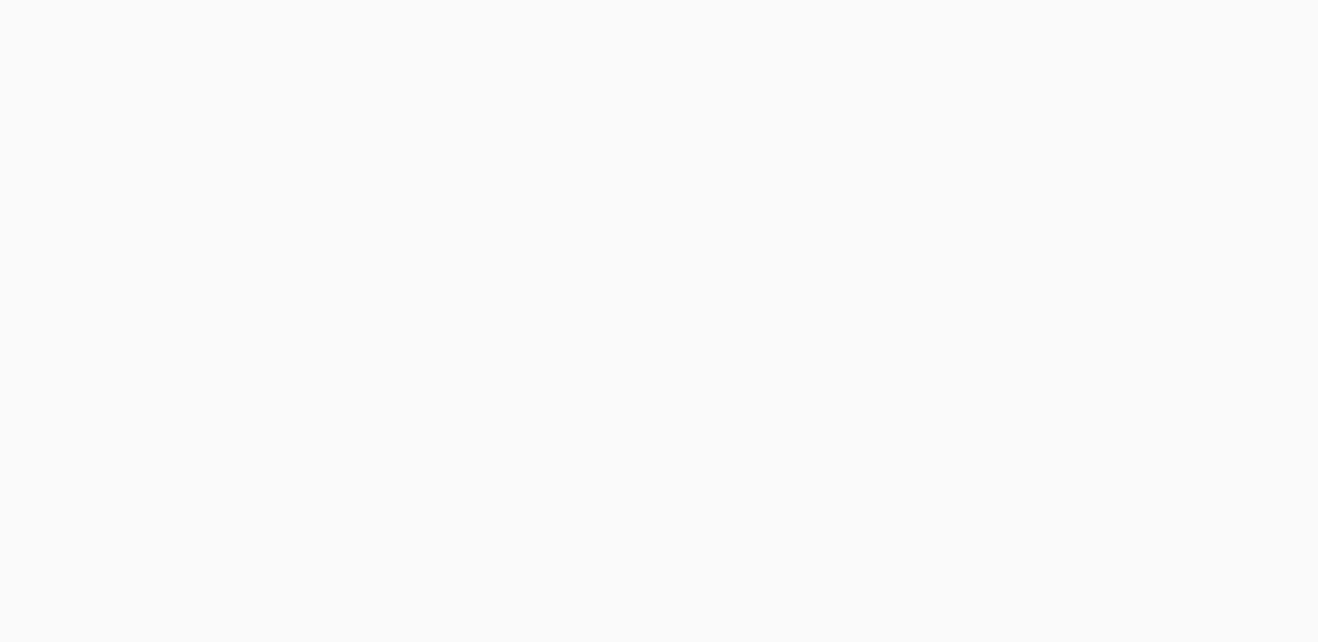 scroll, scrollTop: 0, scrollLeft: 0, axis: both 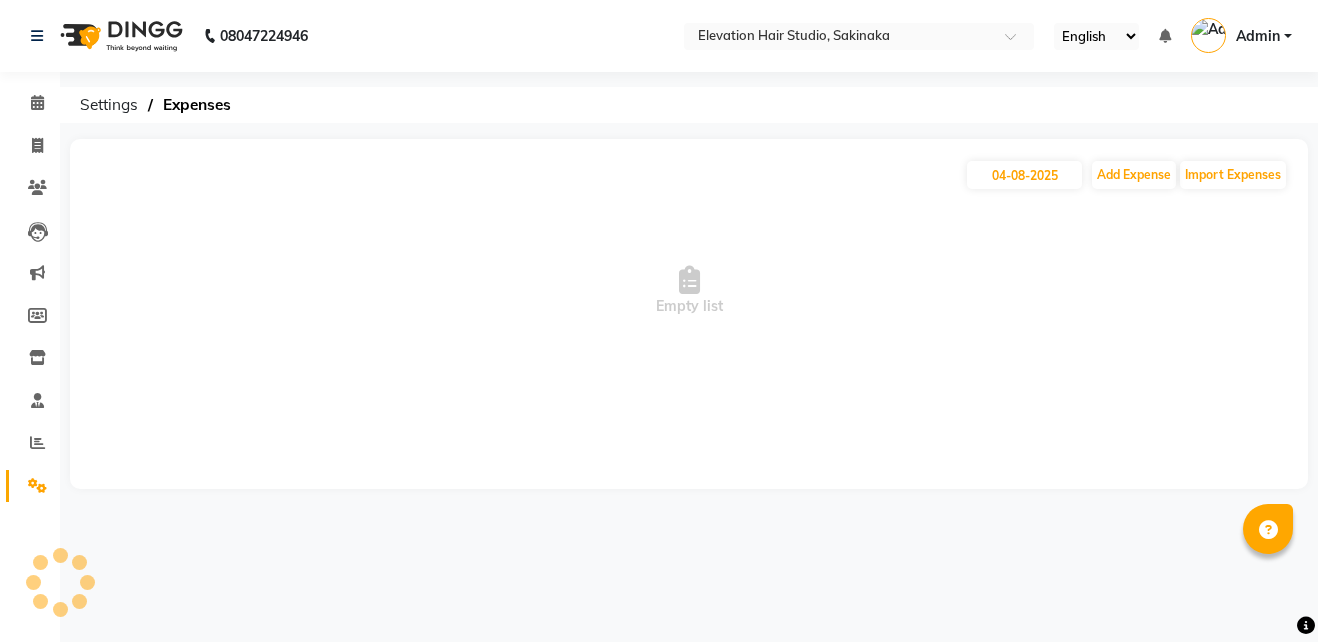 select on "en" 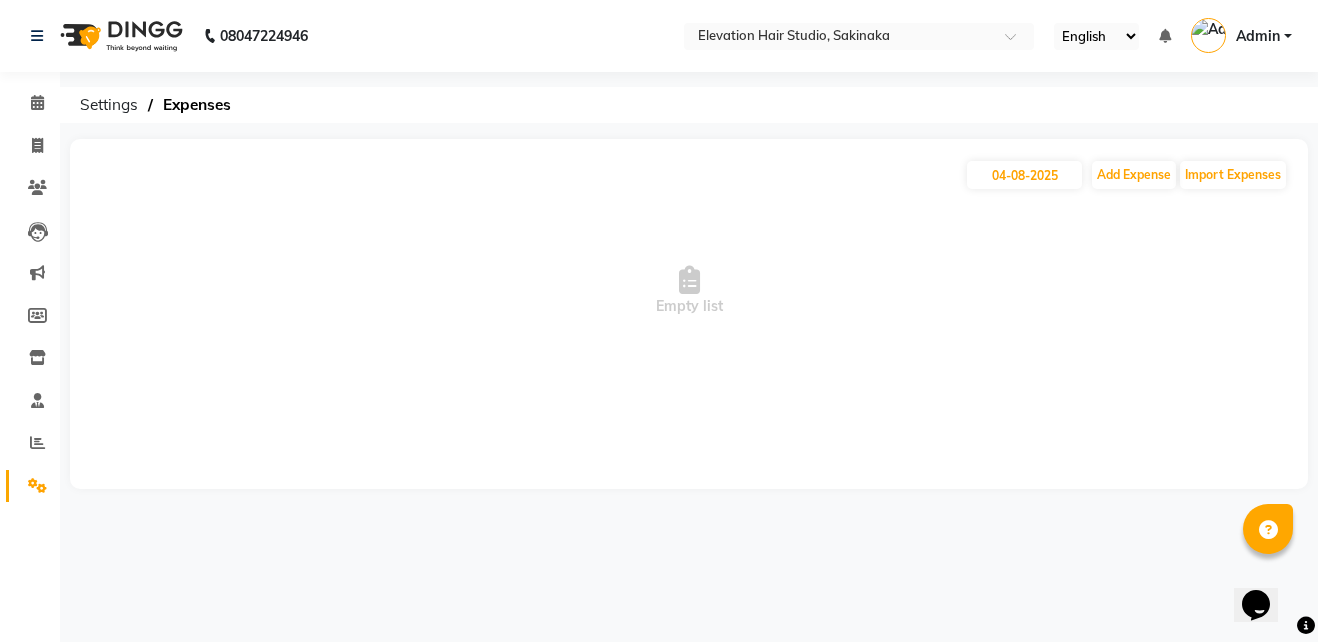 scroll, scrollTop: 0, scrollLeft: 0, axis: both 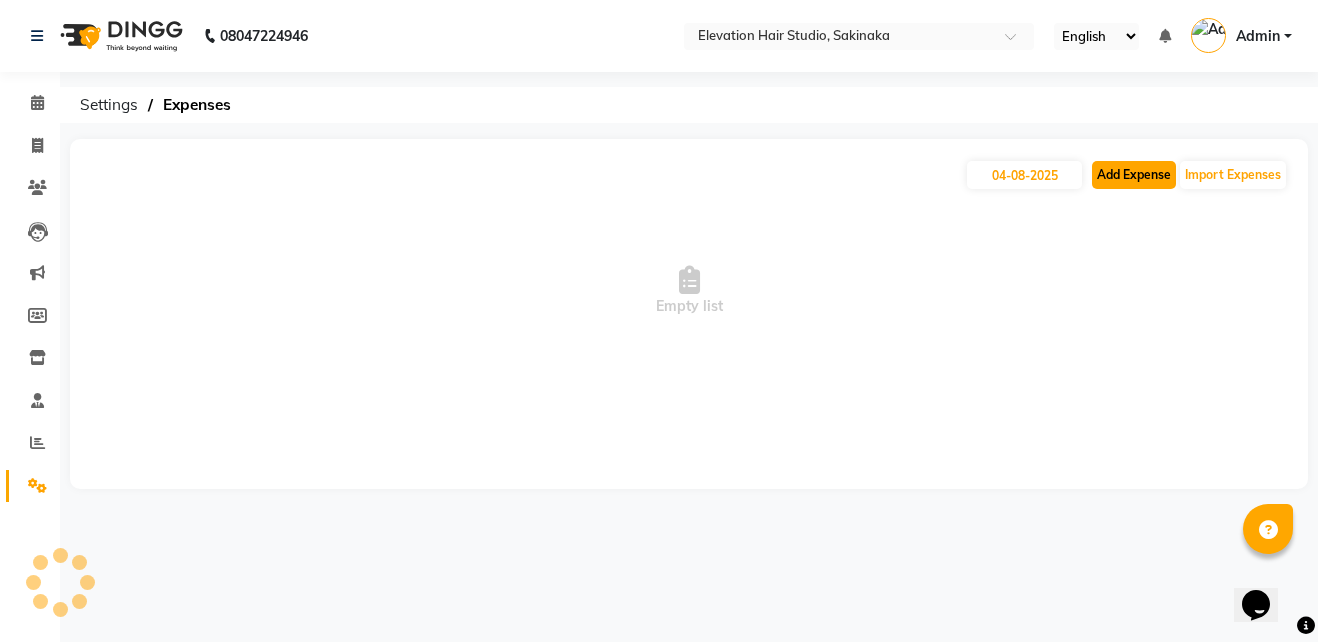 click on "Add Expense" 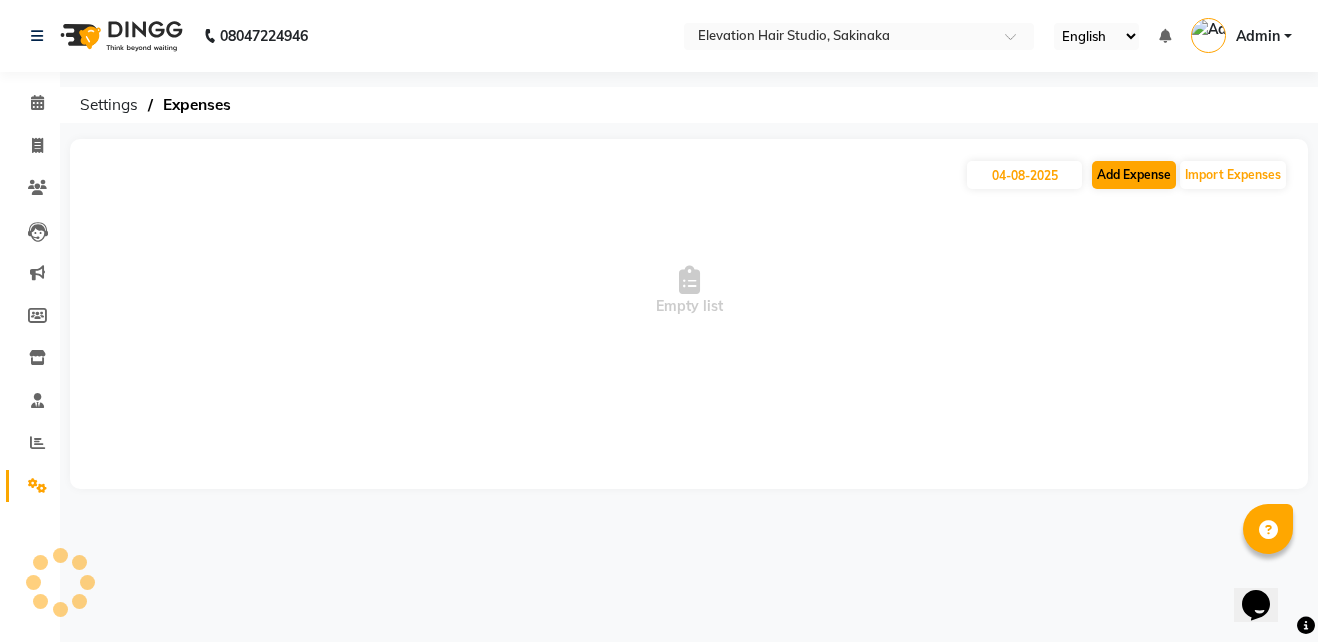select on "1" 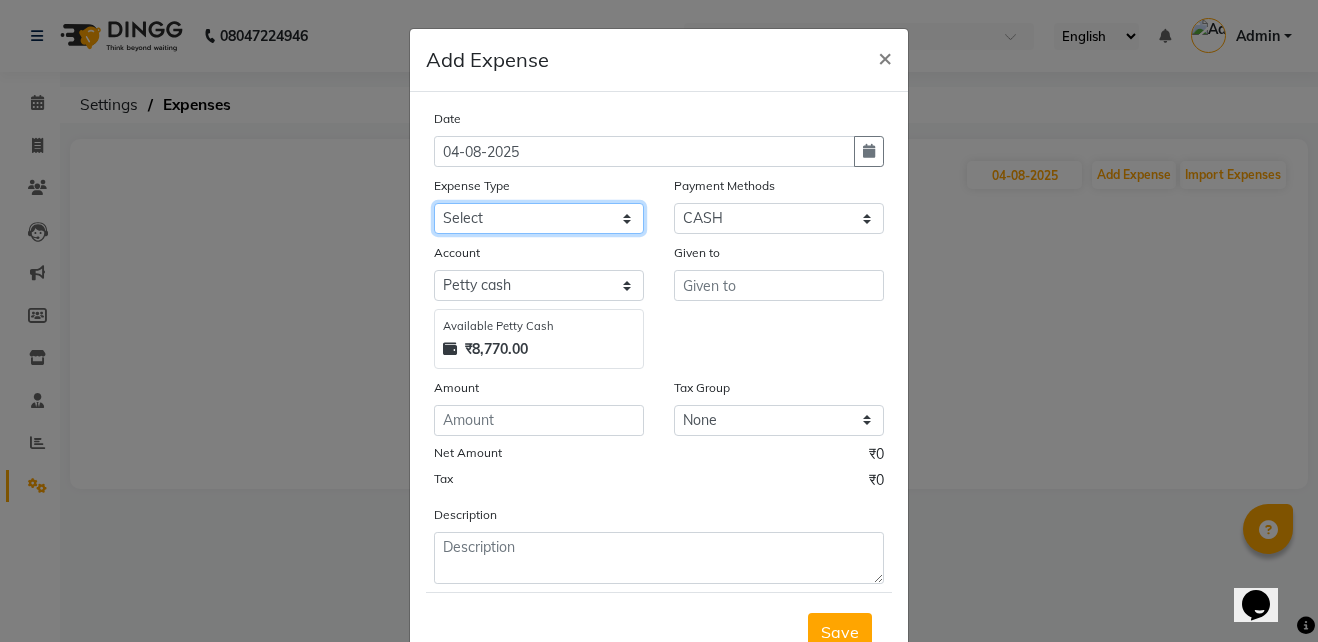 click on "Select AC Adrak Advance Salary agarbatti anees Appron asmoul advance salary Bank charges Car maintenance  CARPENTER Cash Deposited to bank Cash Handed over to Owner cellphone Client Snacks Clinical charges coffee conditioner courier diliptip dustbinplatebottle Equipment extrastuff fridge Fuel glue Govt fee greaser hairpatch hardware Incentive Insurance International purchase israil key lead light bill Loan Repayment Maintenance Marketing medicine milk Miscellaneous MRA ola Other paddlebrush PAINTER Pantry plumber Product product recharge rehman Rent Salary salary salary sandwich shampoo Staff Snacks sugar TAPE Tax Tea & Refreshment tissue towel trolly Utilities velocity VIDEO water web side WEFAST wireboard xerox" 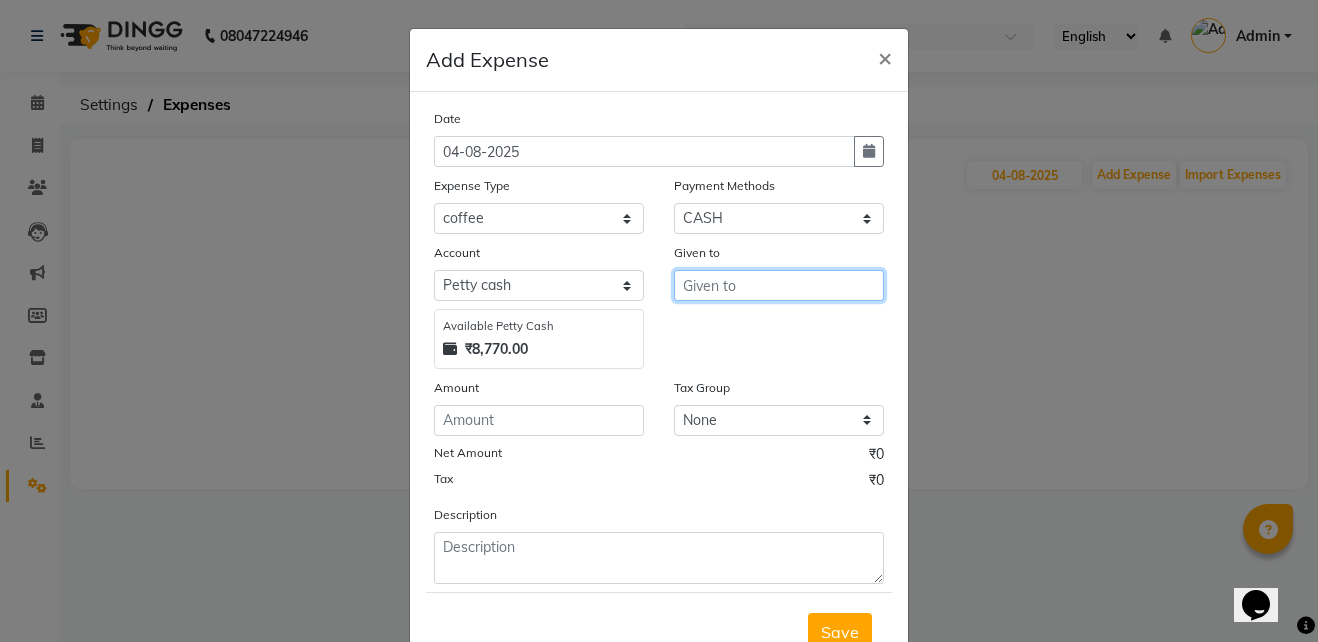 click at bounding box center (779, 285) 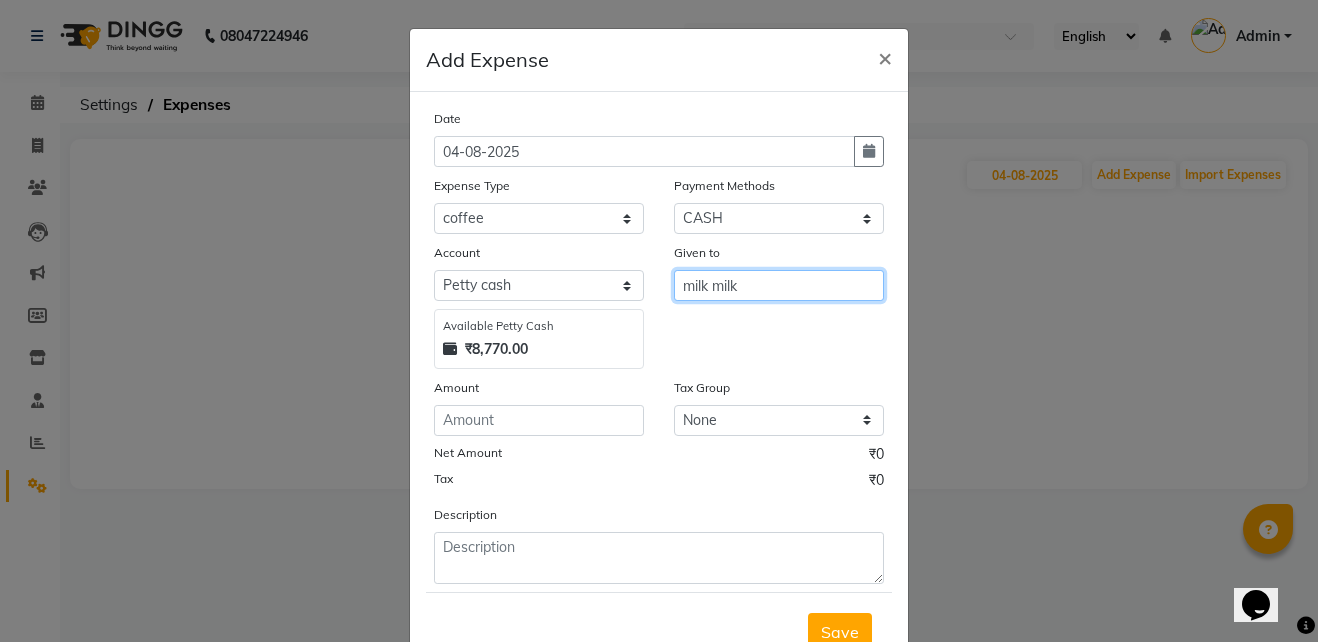 type on "milk milk" 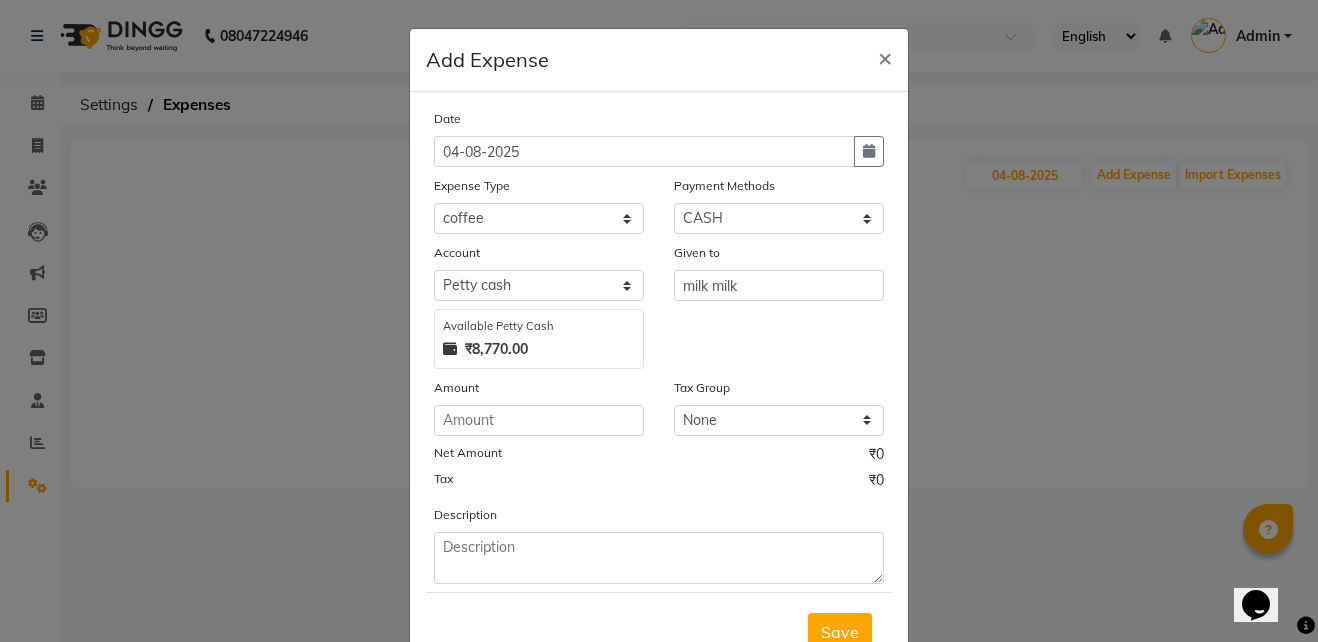 click on "Amount" 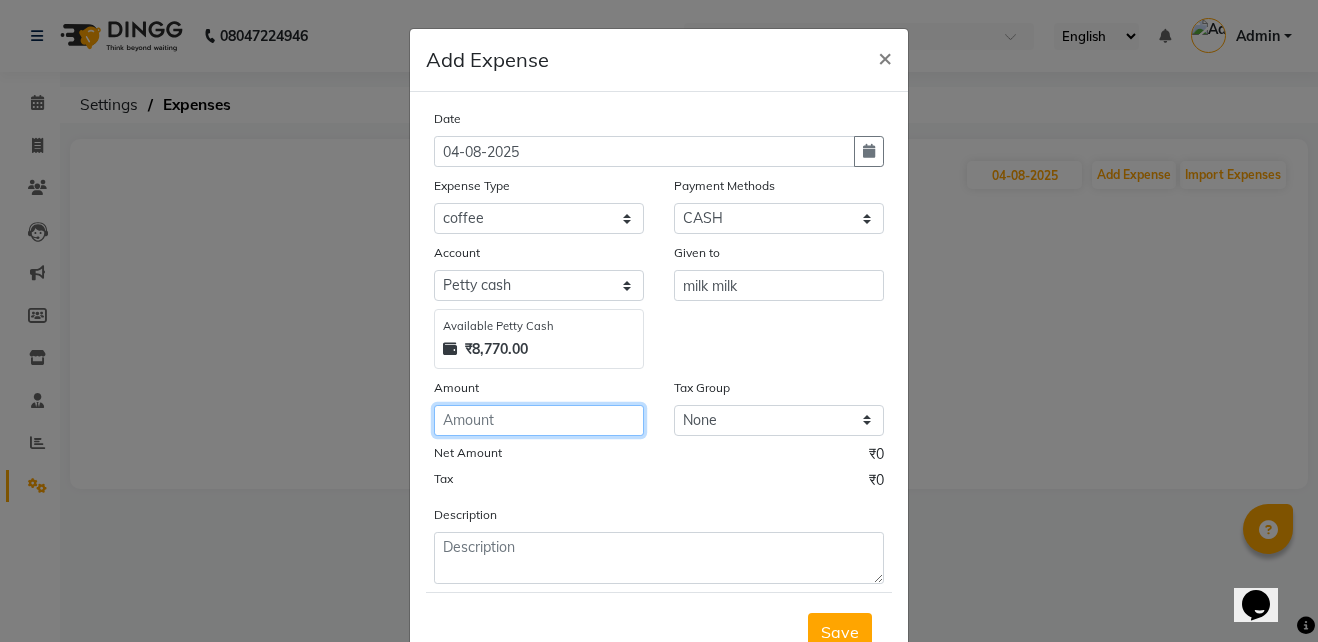 click 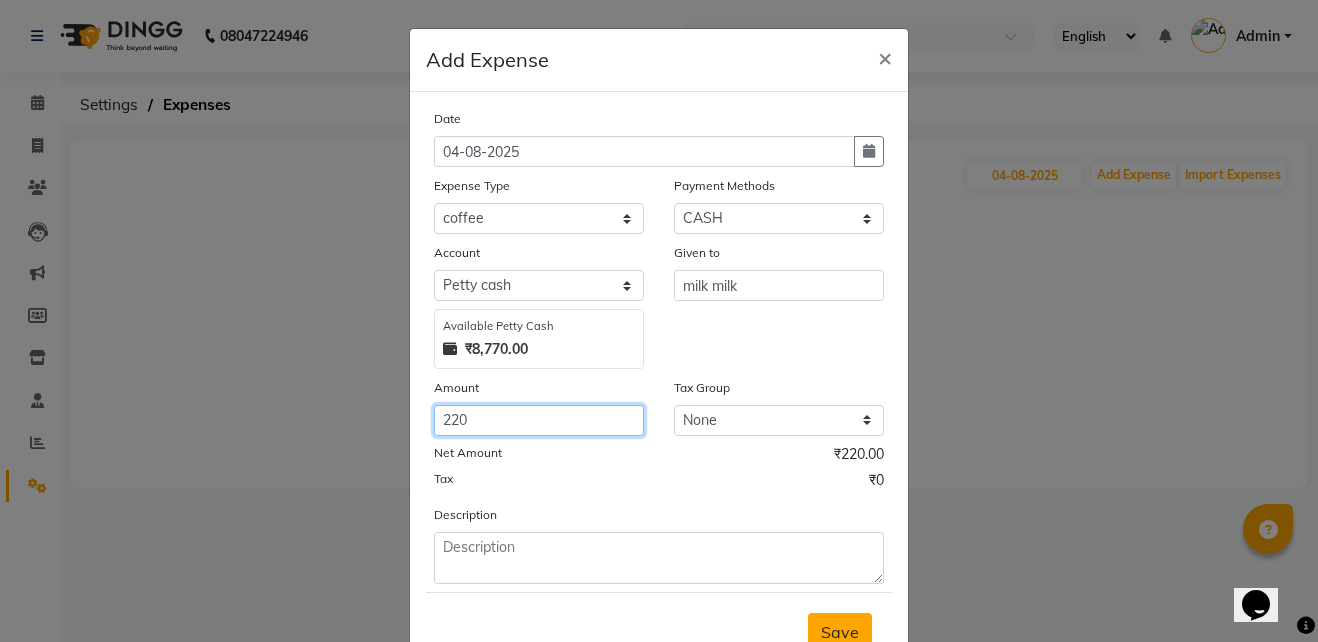 type on "220" 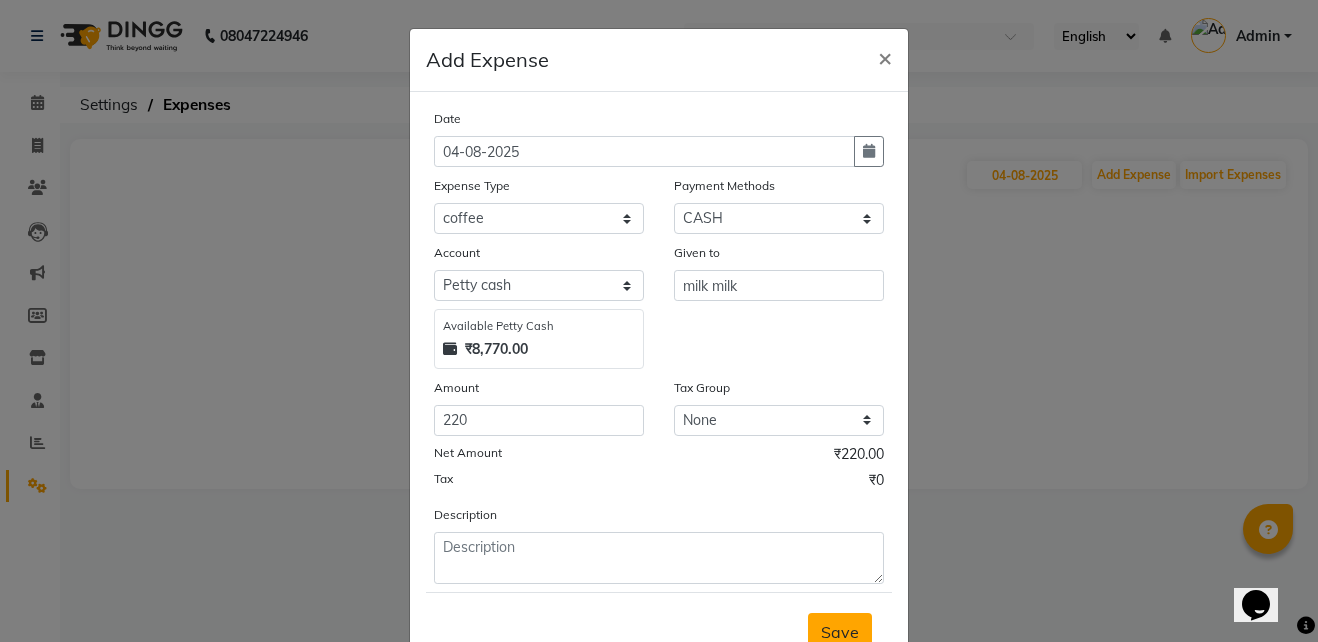 click on "Save" at bounding box center [840, 632] 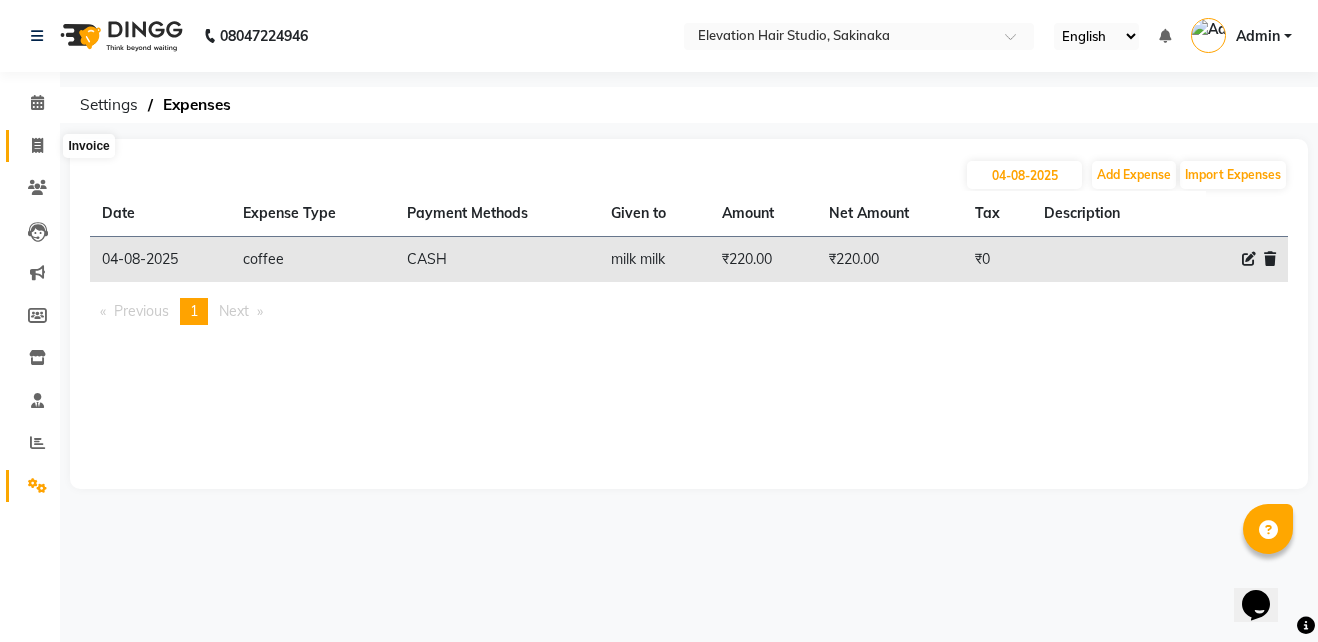 click 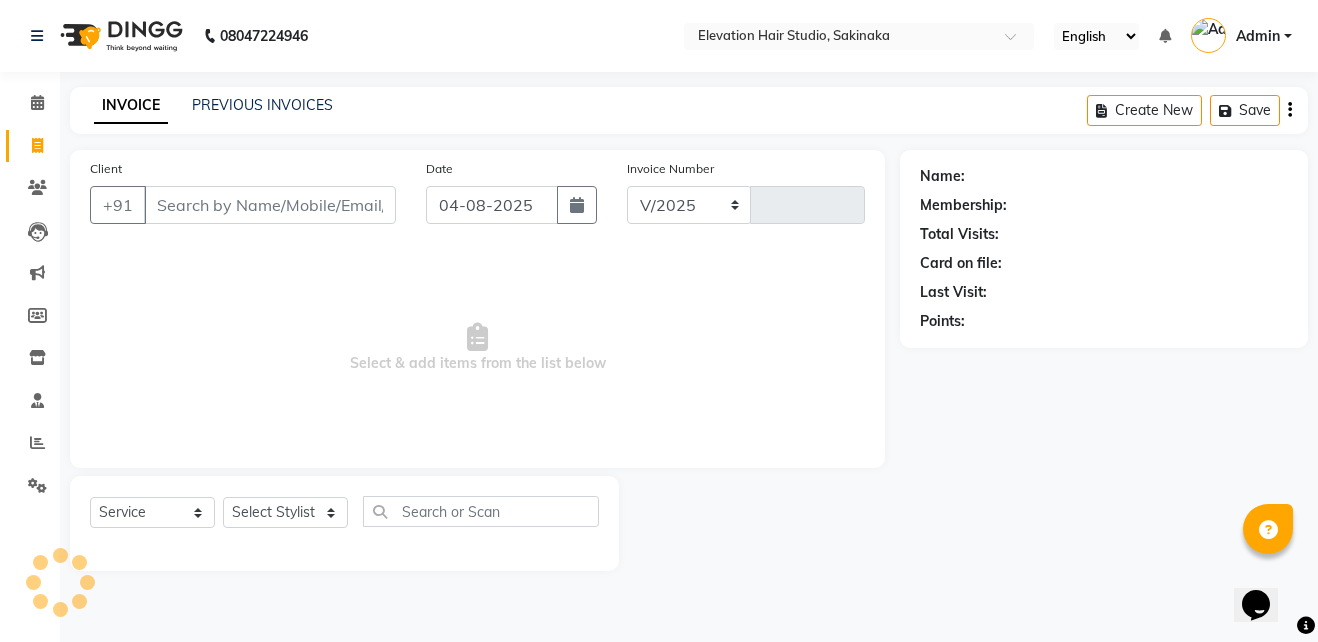 select on "4949" 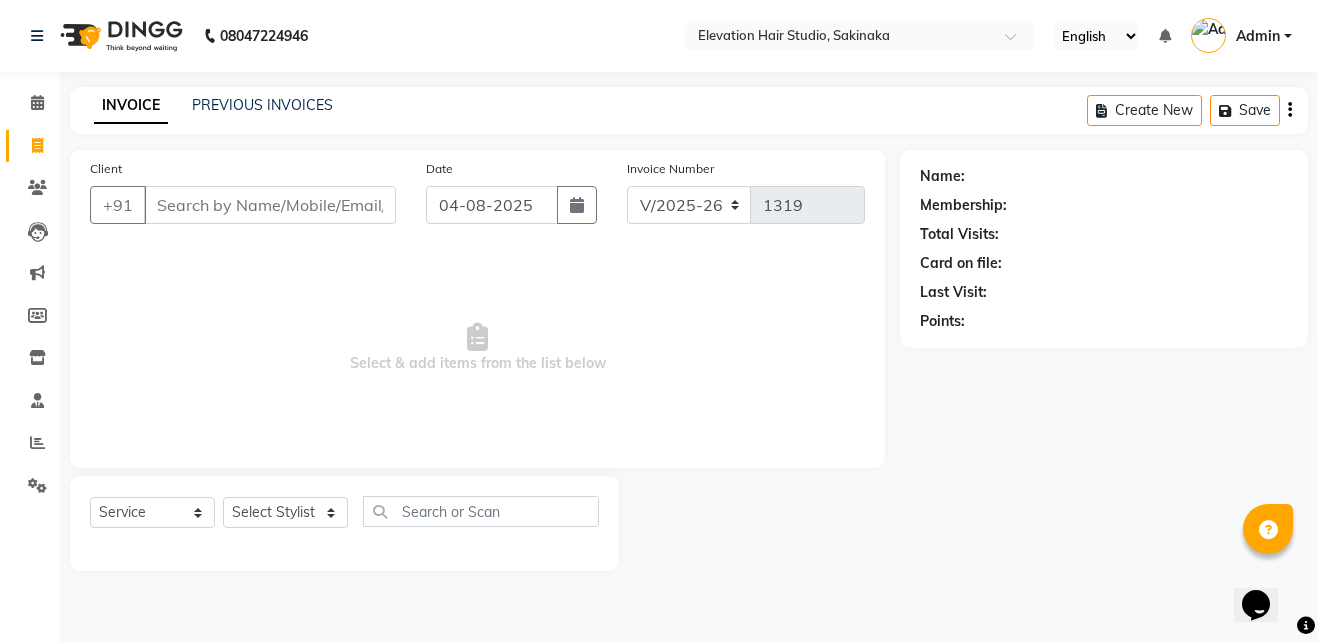 click on "Client" at bounding box center (270, 205) 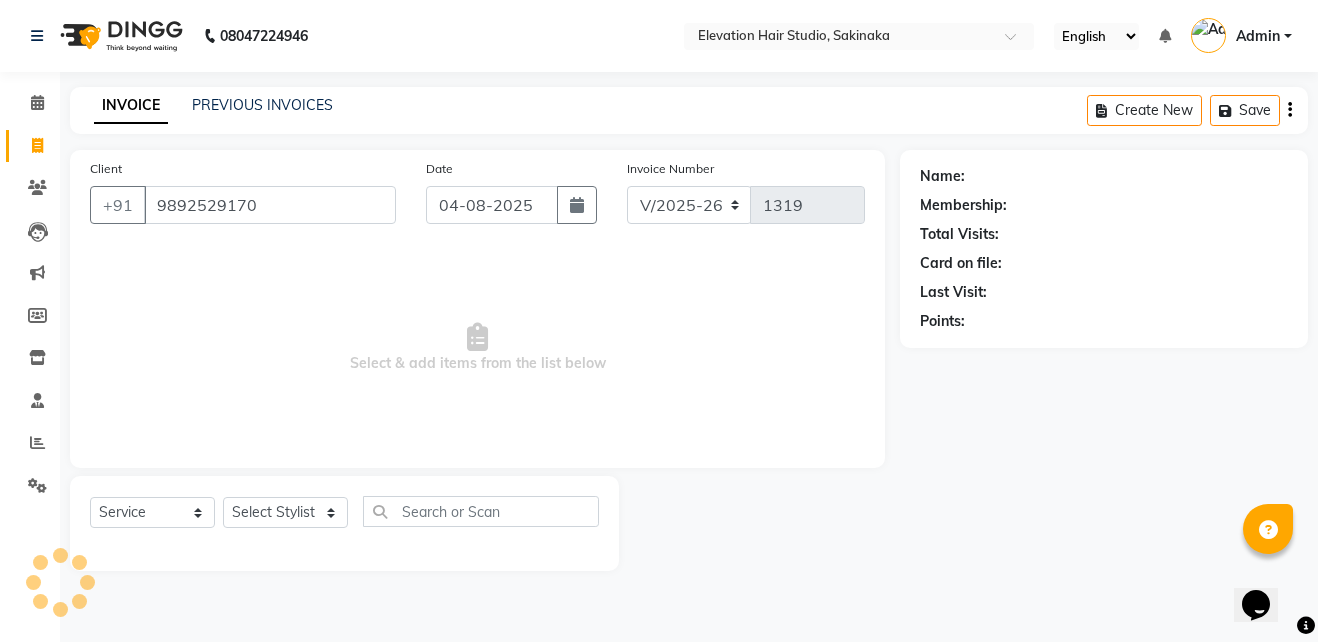type on "9892529170" 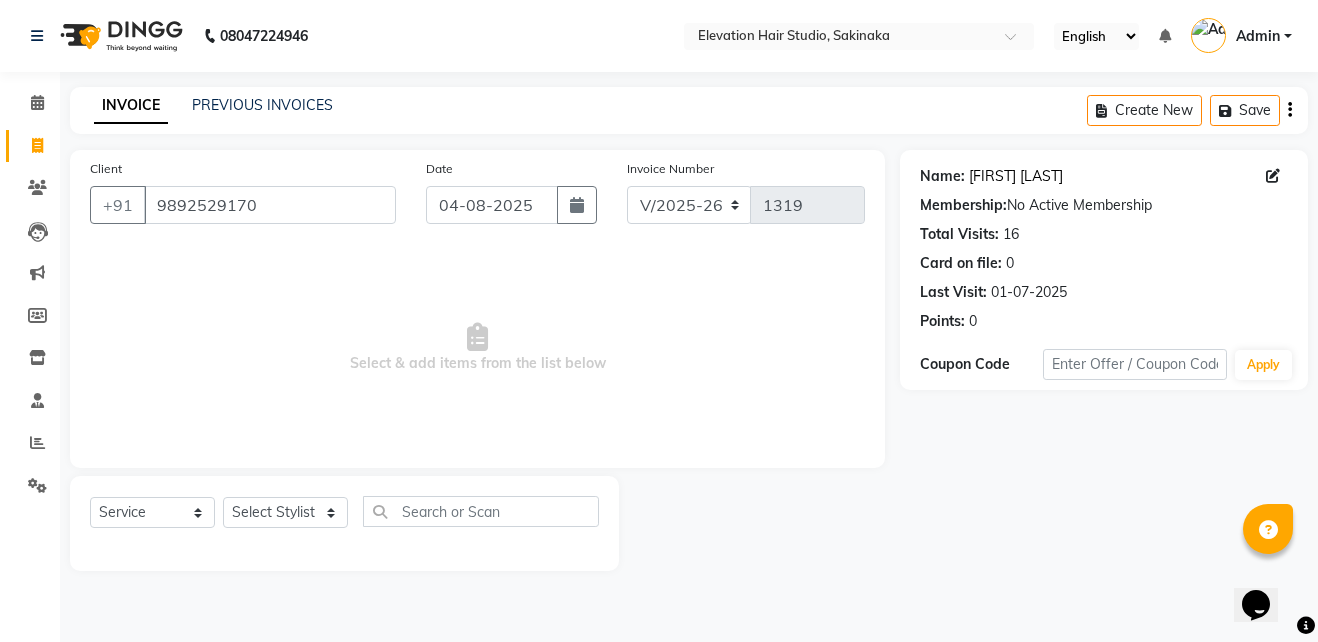 click on "Duval Dsouza" 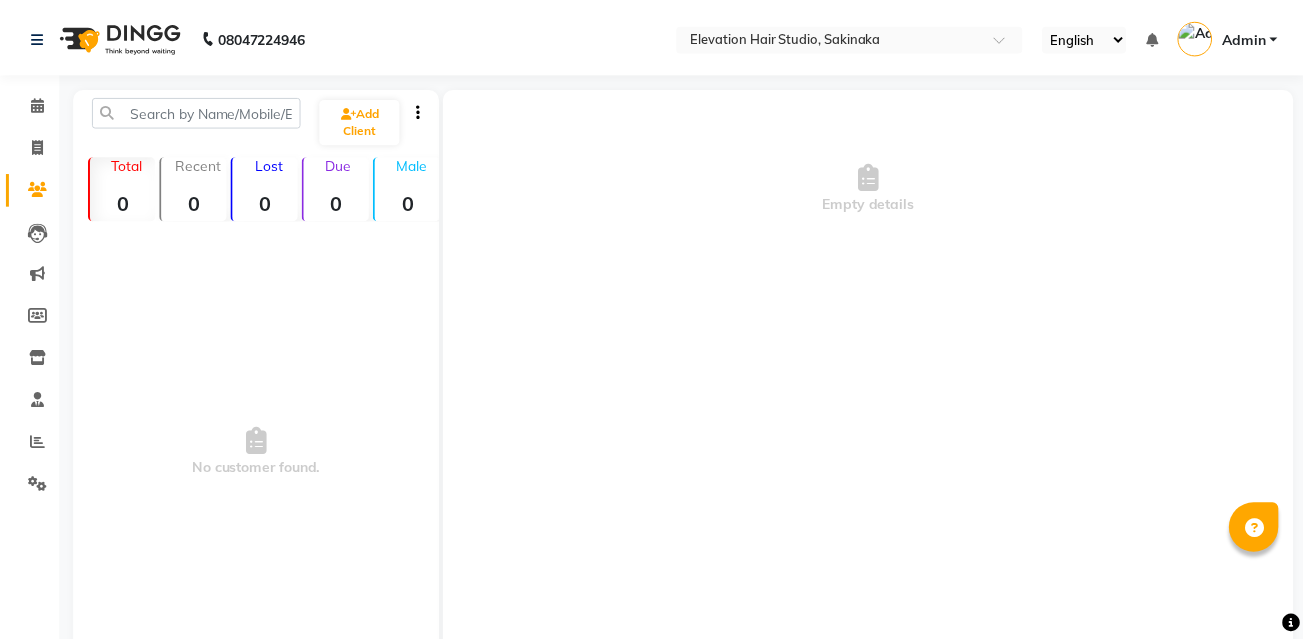 scroll, scrollTop: 0, scrollLeft: 0, axis: both 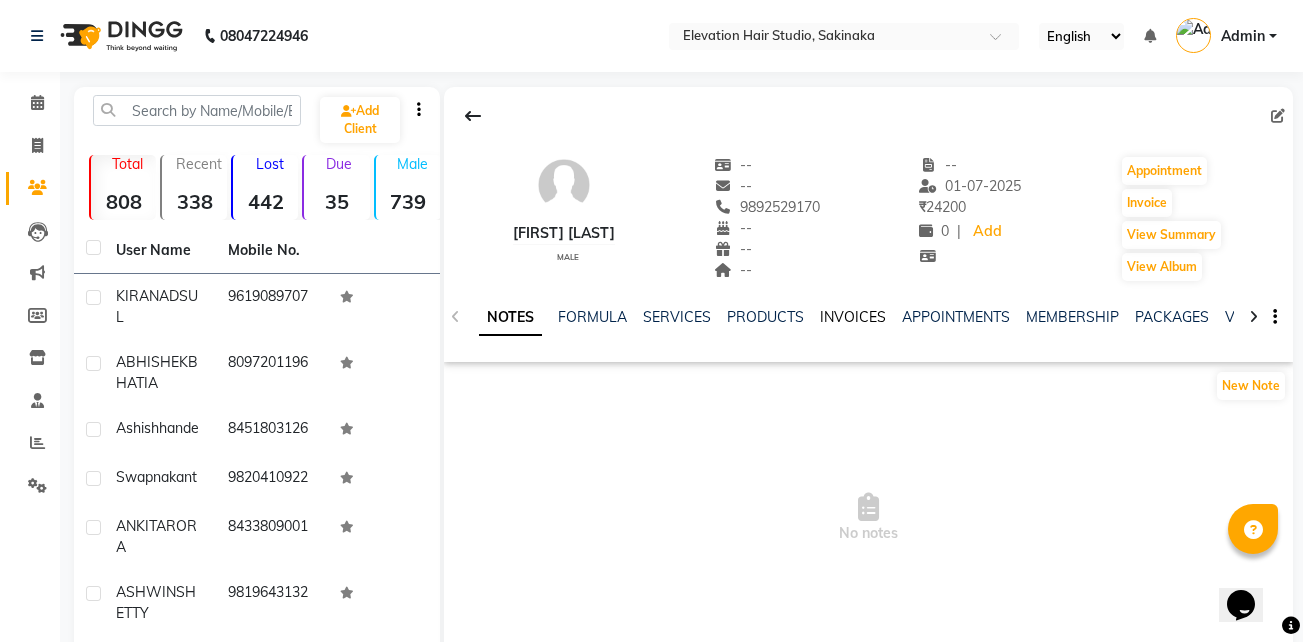 click on "INVOICES" 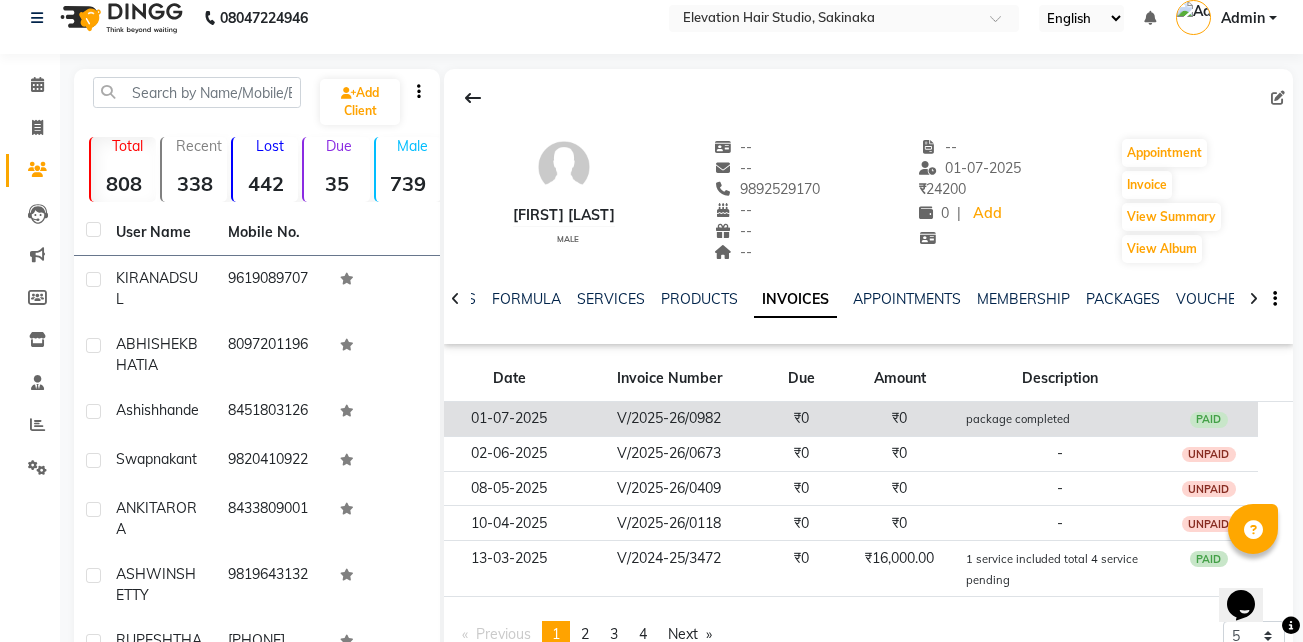 scroll, scrollTop: 19, scrollLeft: 0, axis: vertical 